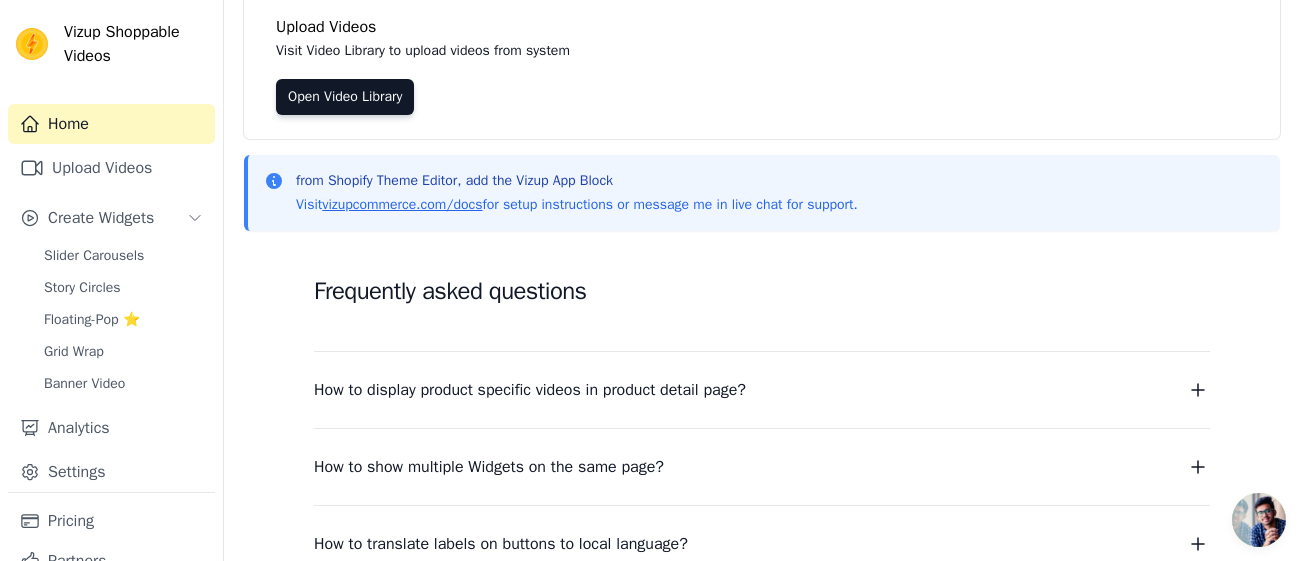 scroll, scrollTop: 0, scrollLeft: 0, axis: both 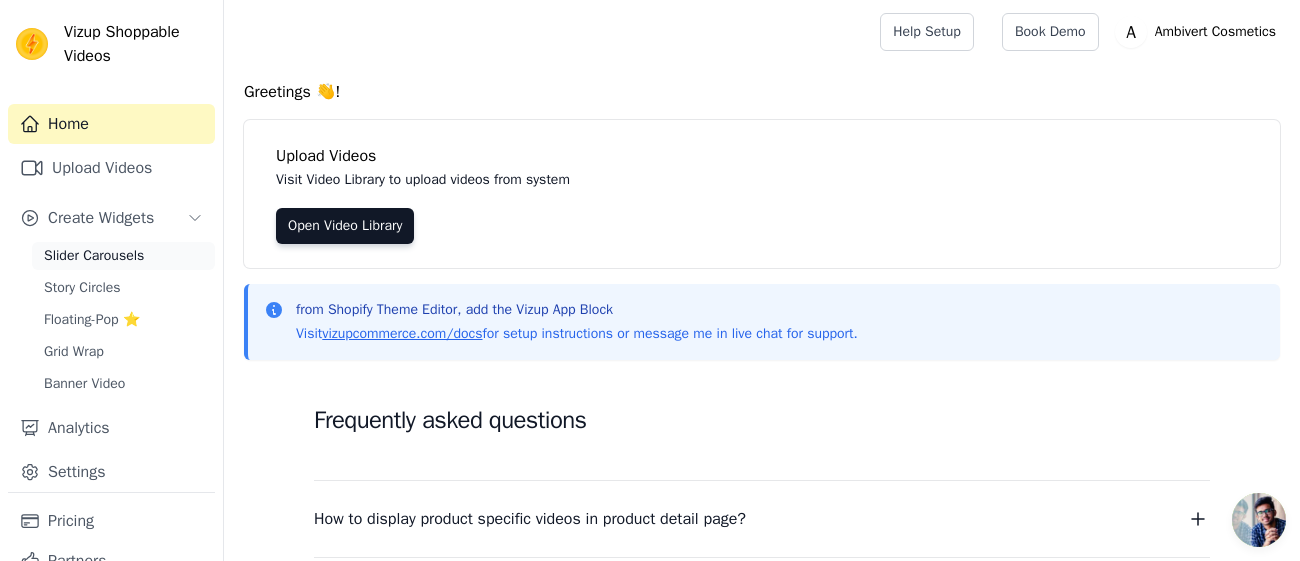 click on "Slider Carousels" at bounding box center (94, 256) 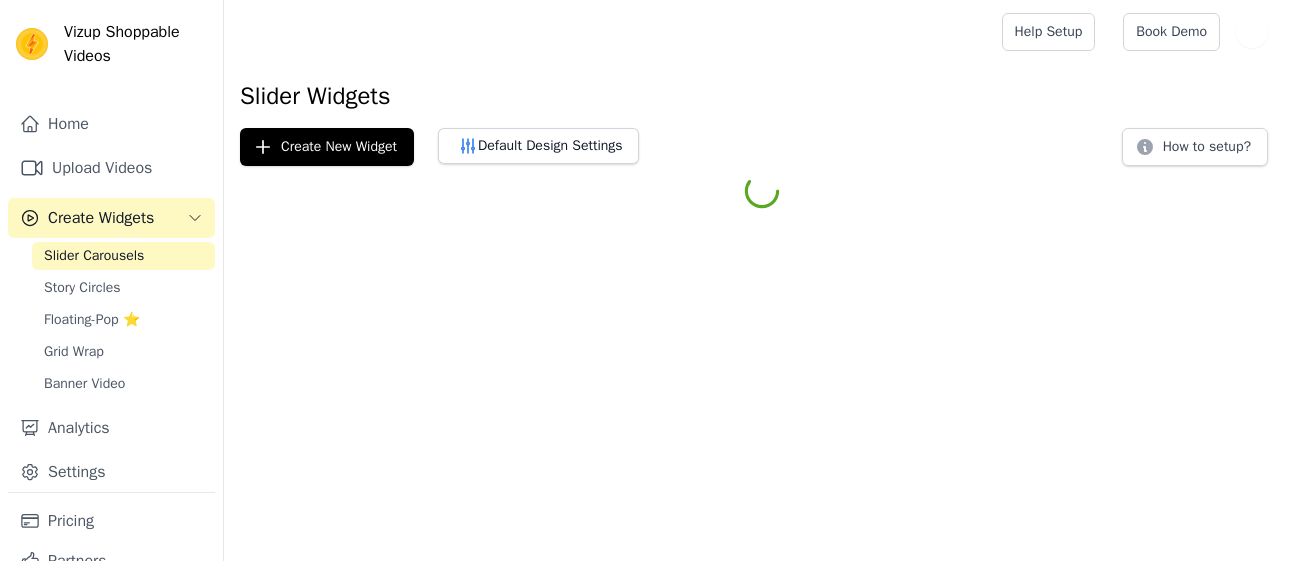 scroll, scrollTop: 0, scrollLeft: 0, axis: both 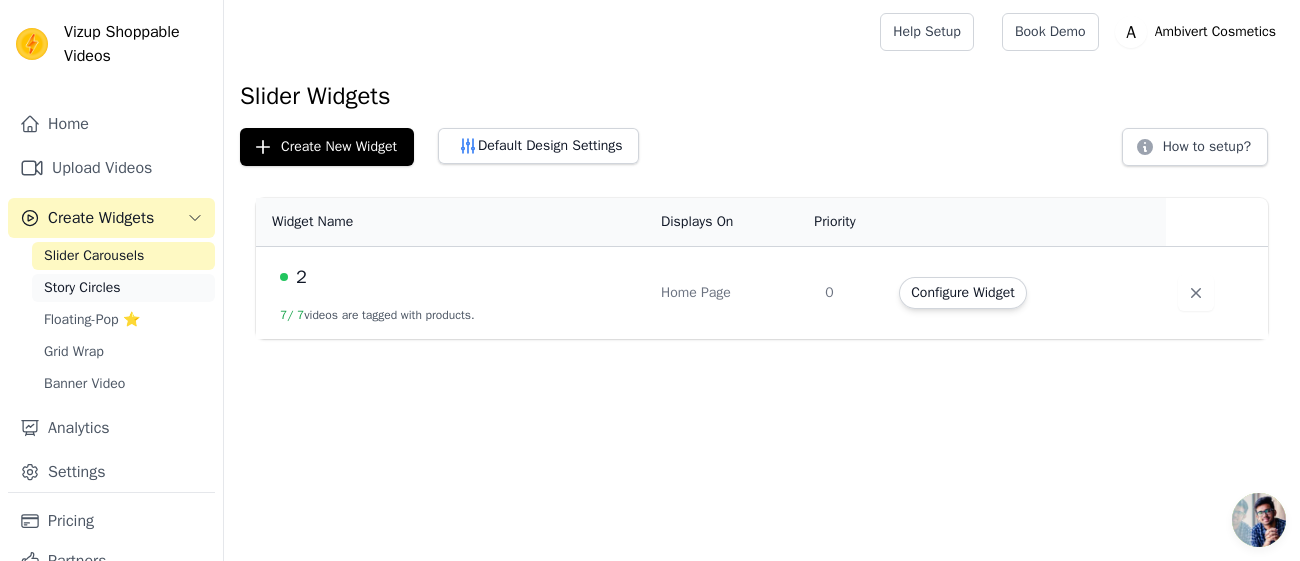 click on "Story Circles" at bounding box center (82, 288) 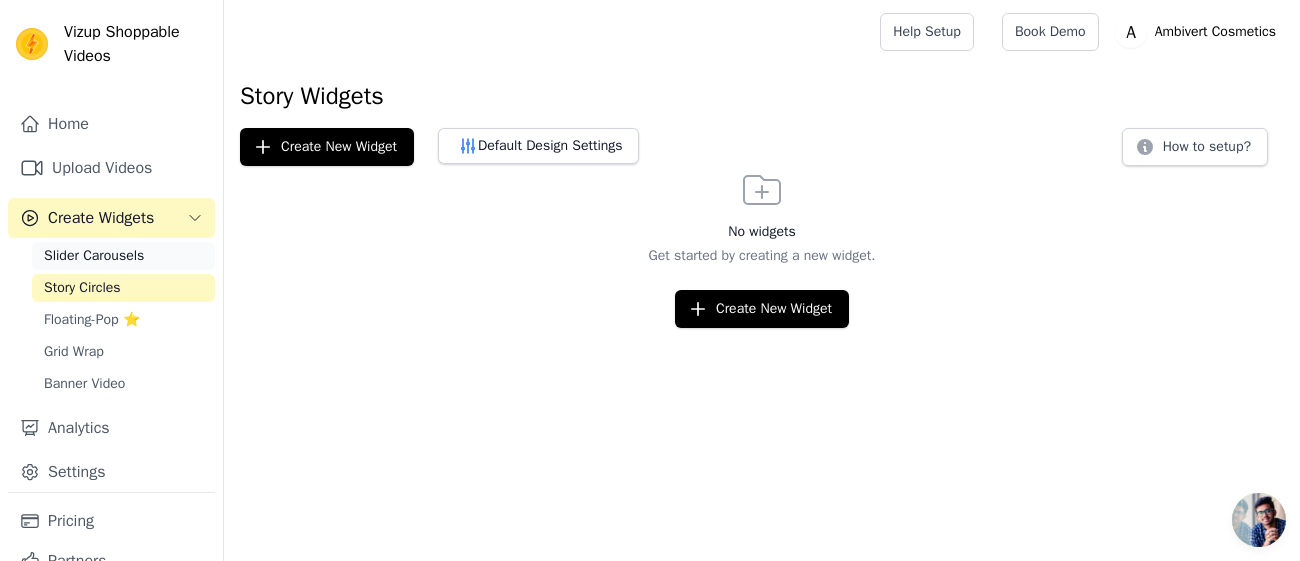 click on "Slider Carousels" at bounding box center [123, 256] 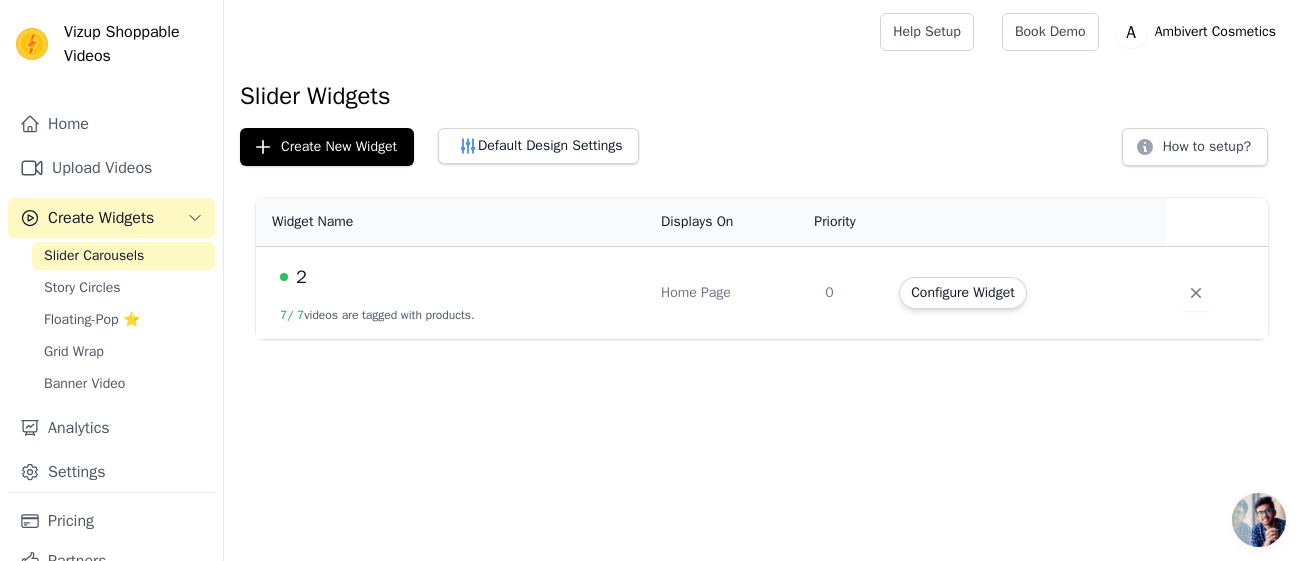 click on "2" at bounding box center [458, 277] 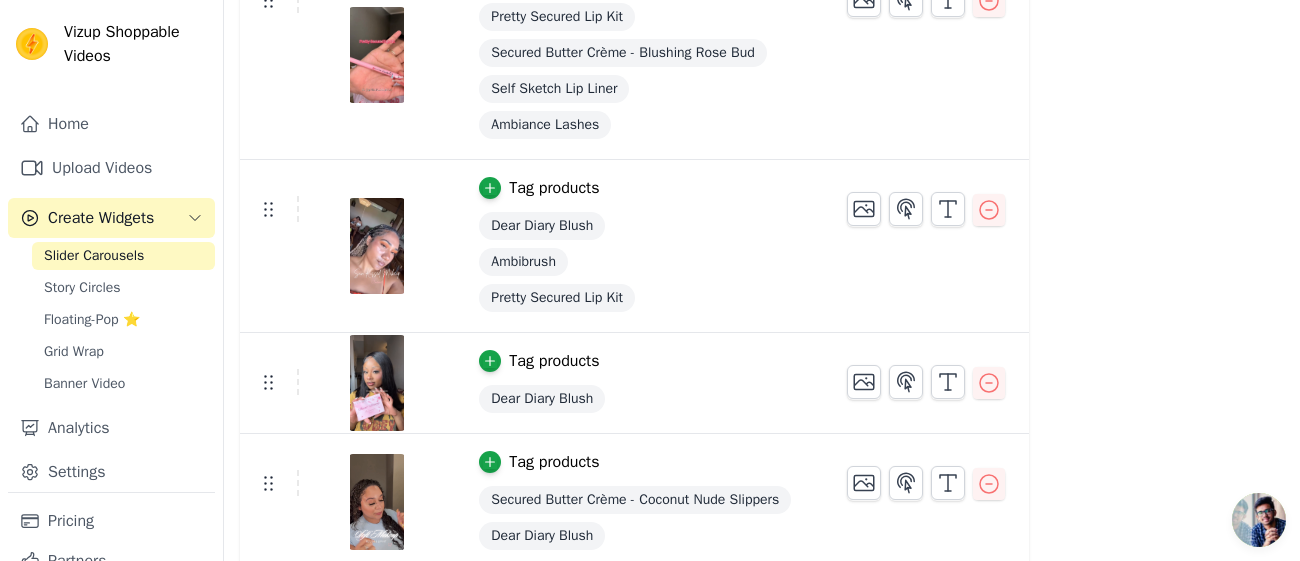 scroll, scrollTop: 0, scrollLeft: 0, axis: both 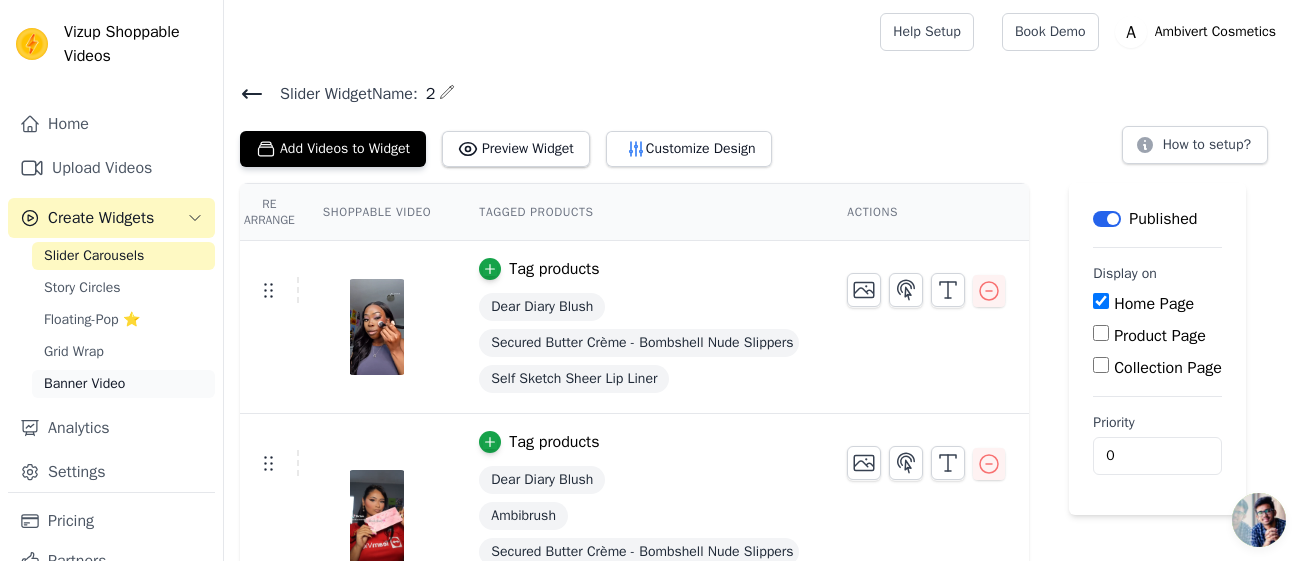click on "Banner Video" at bounding box center [84, 384] 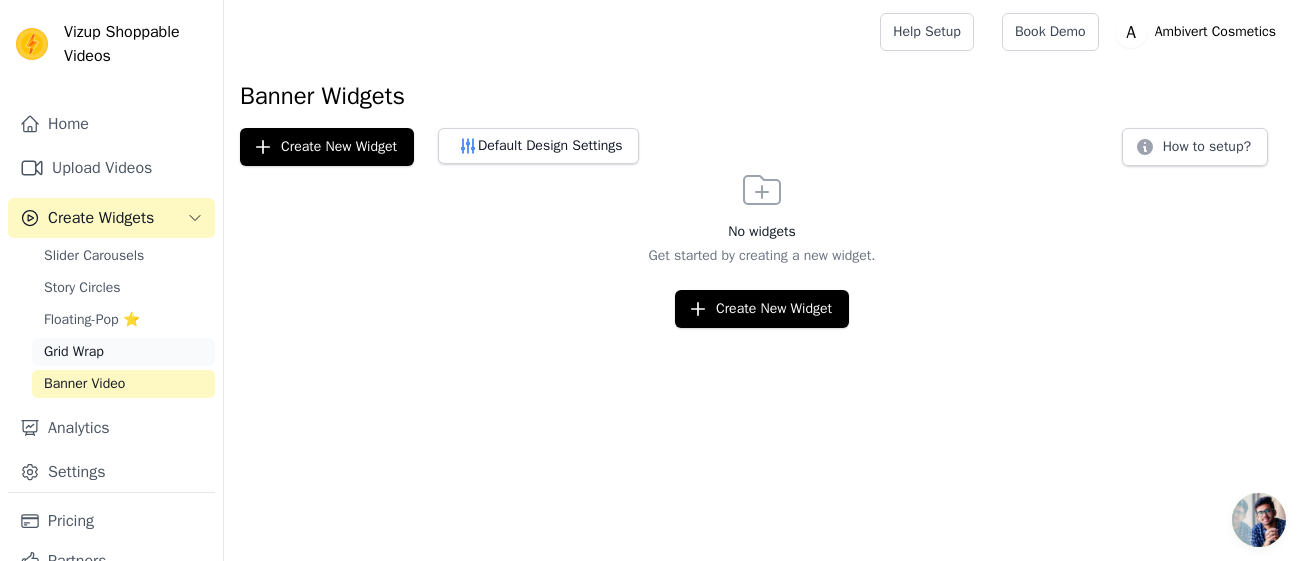 click on "Grid Wrap" at bounding box center (74, 352) 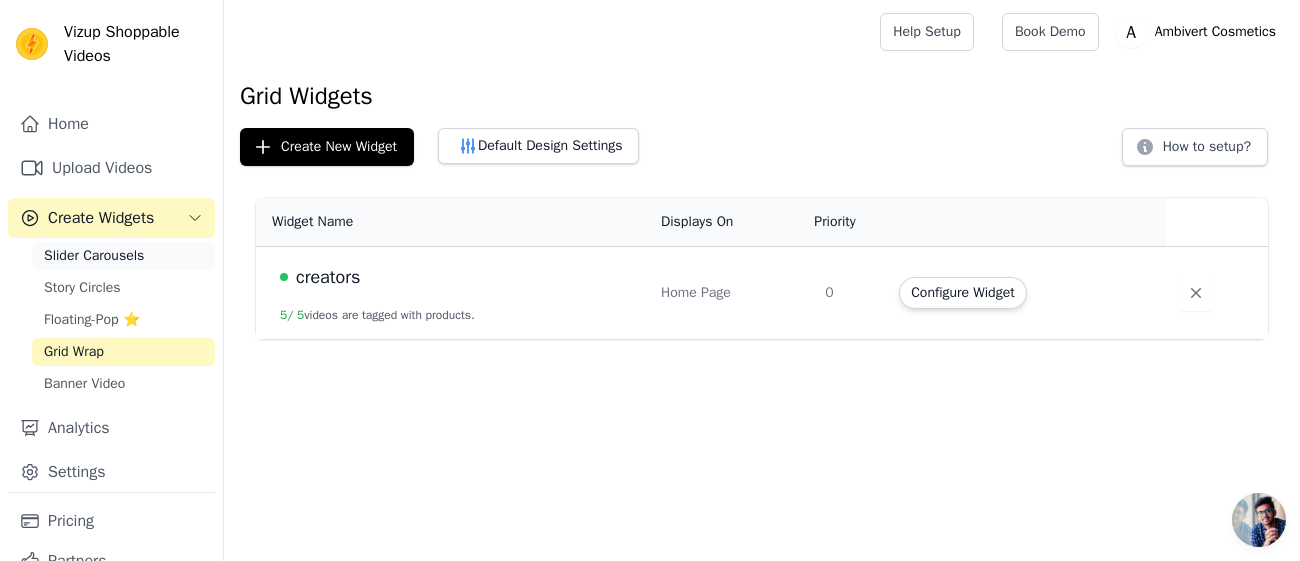 click on "Slider Carousels" at bounding box center (94, 256) 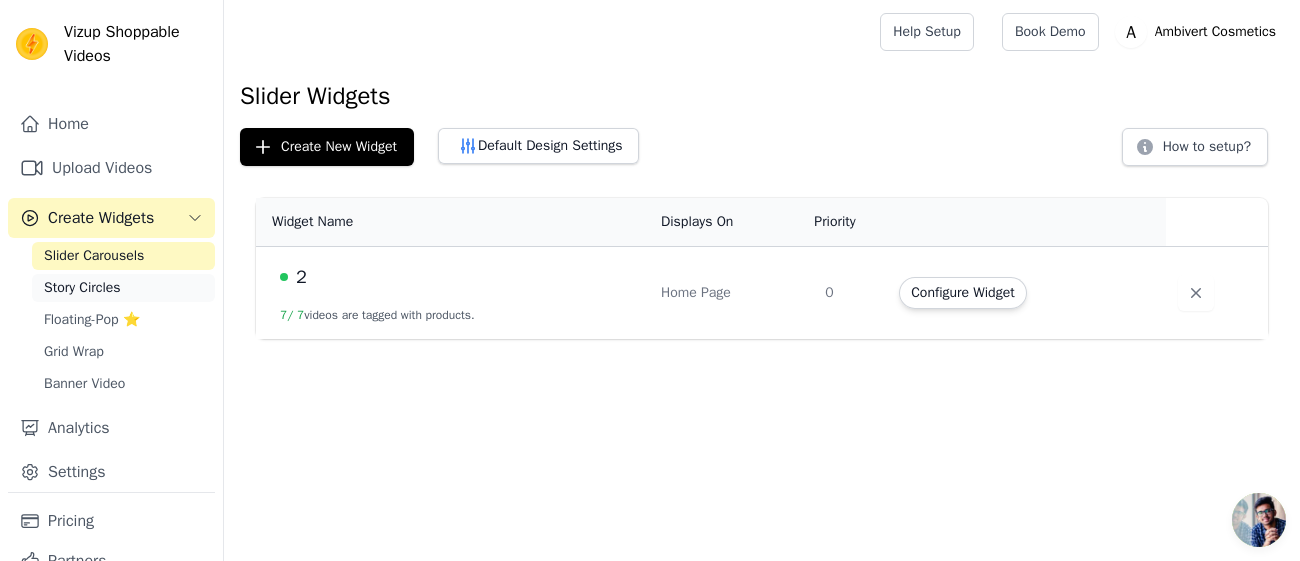 click on "Story Circles" at bounding box center (82, 288) 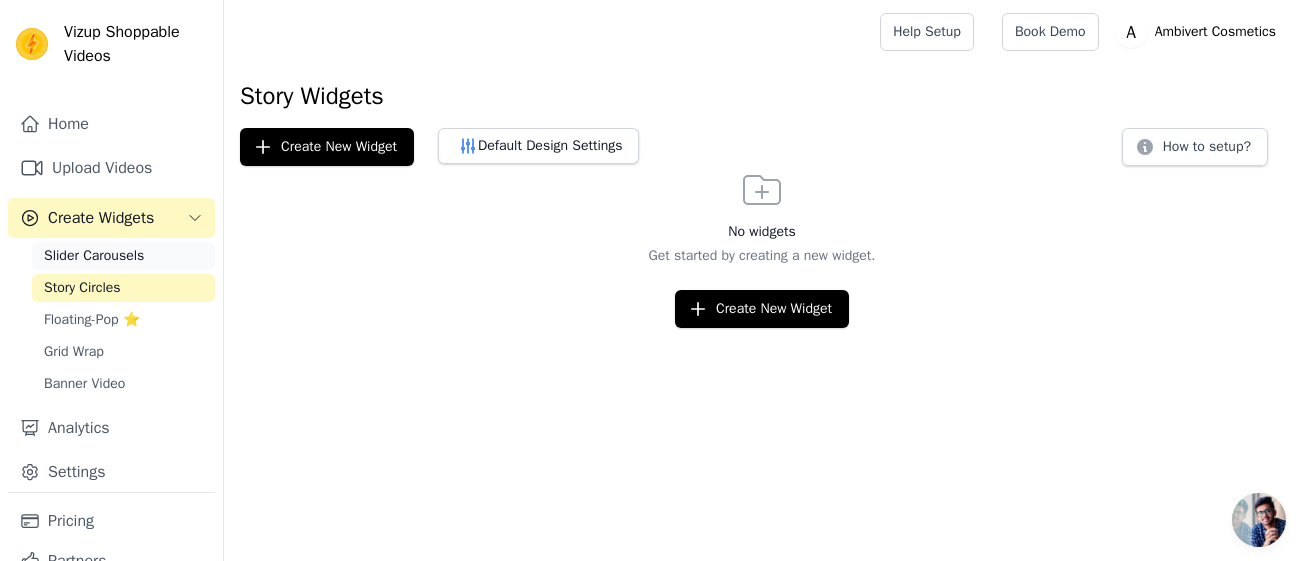 click on "Slider Carousels" at bounding box center [94, 256] 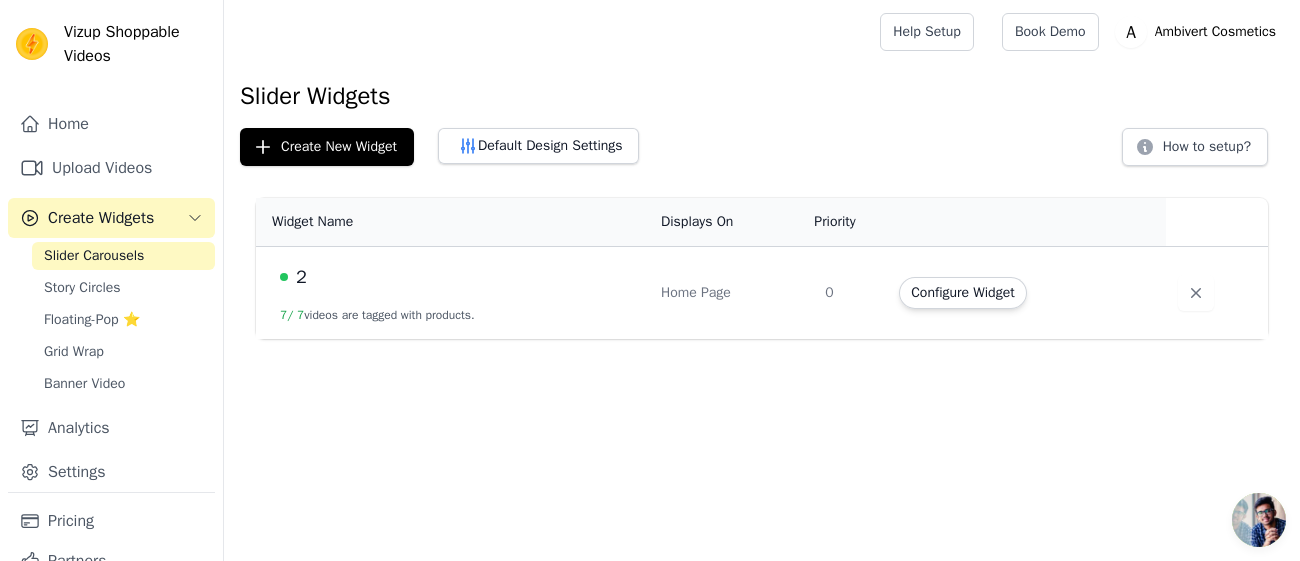 click on "2" at bounding box center [458, 277] 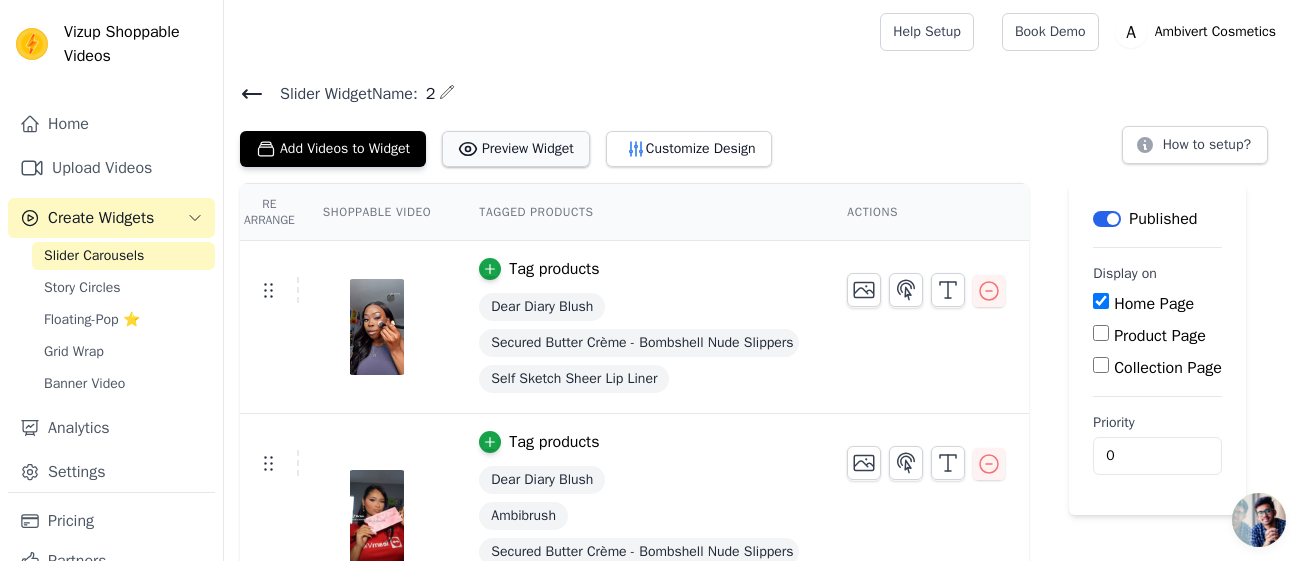 click on "Preview Widget" at bounding box center [516, 149] 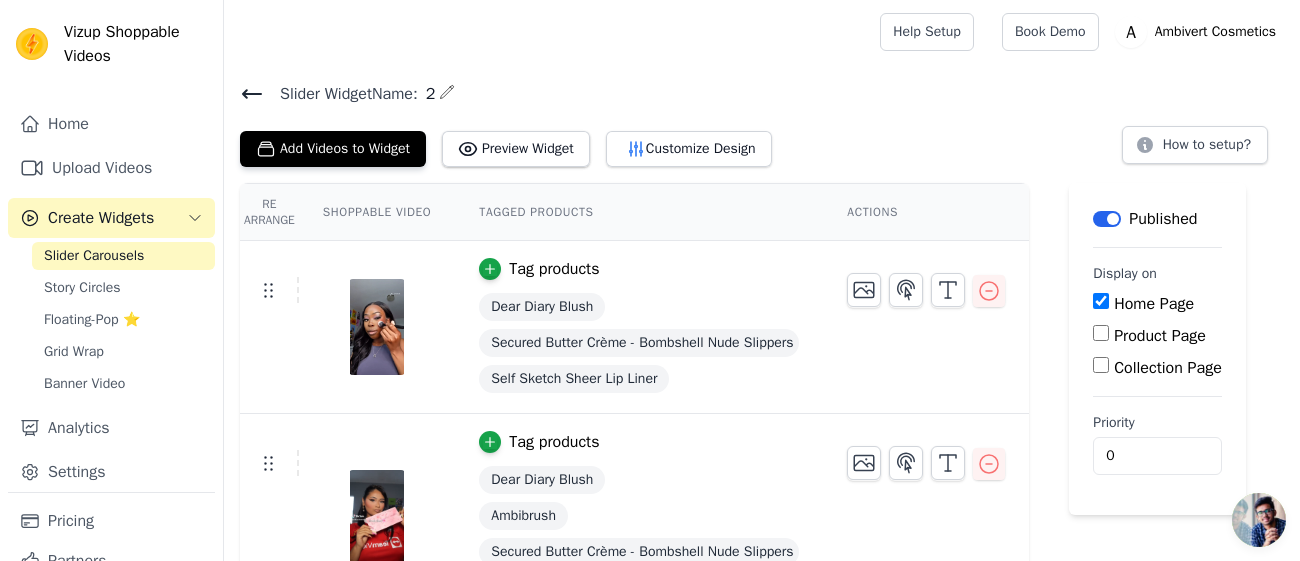 click on "Re Arrange" at bounding box center (269, 212) 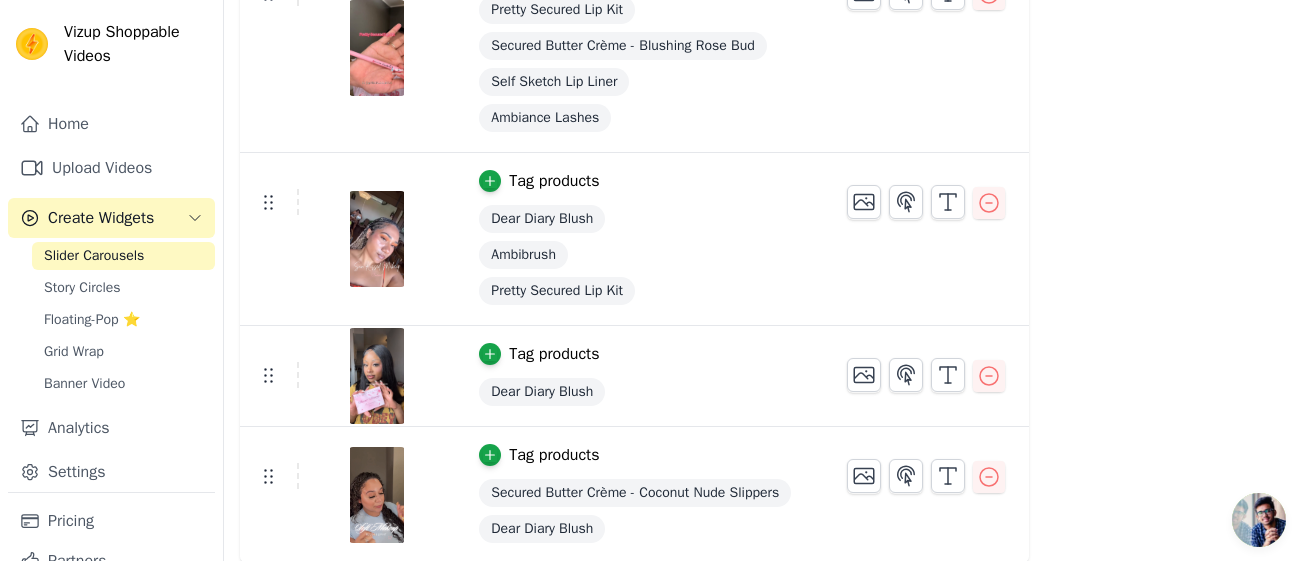 scroll, scrollTop: 0, scrollLeft: 0, axis: both 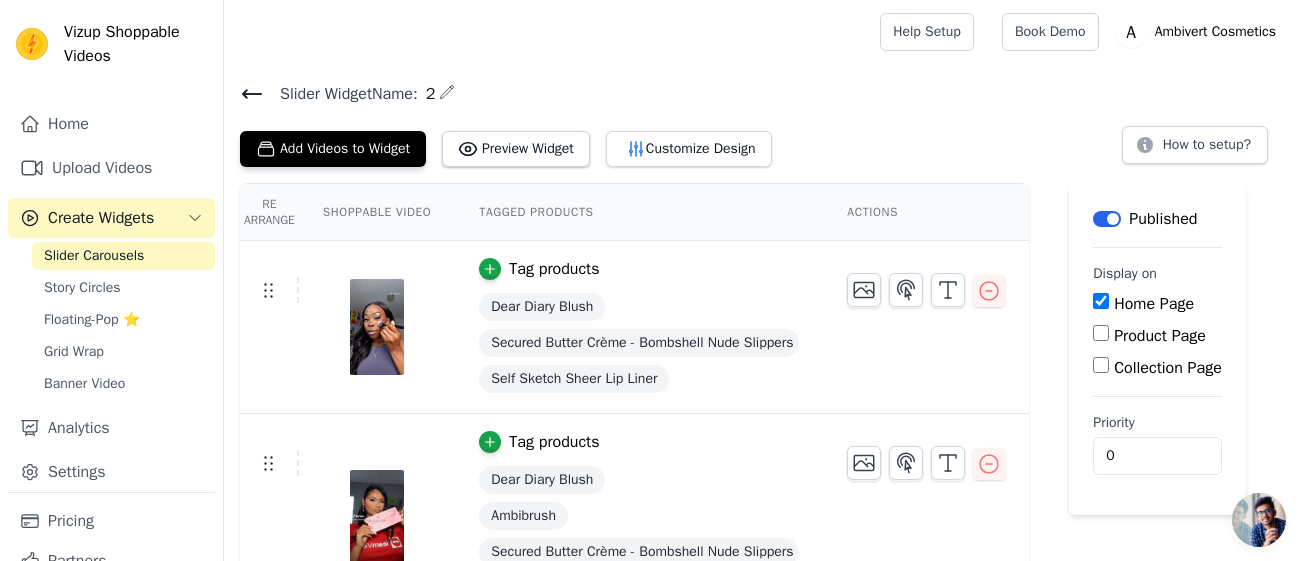 click 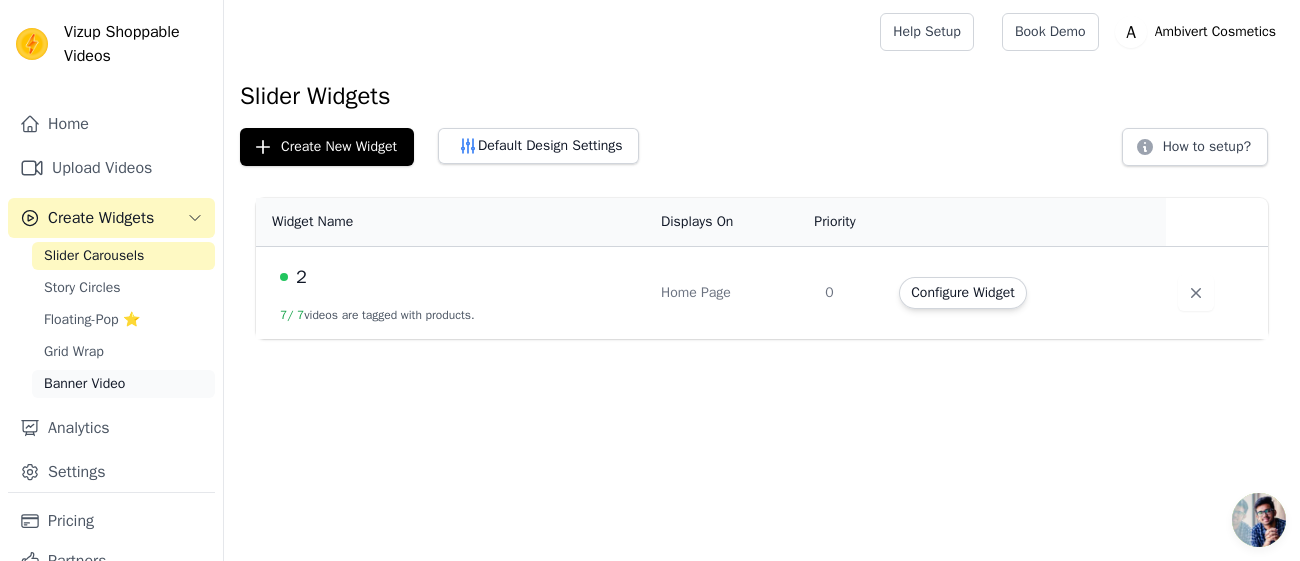 click on "Banner Video" at bounding box center (123, 384) 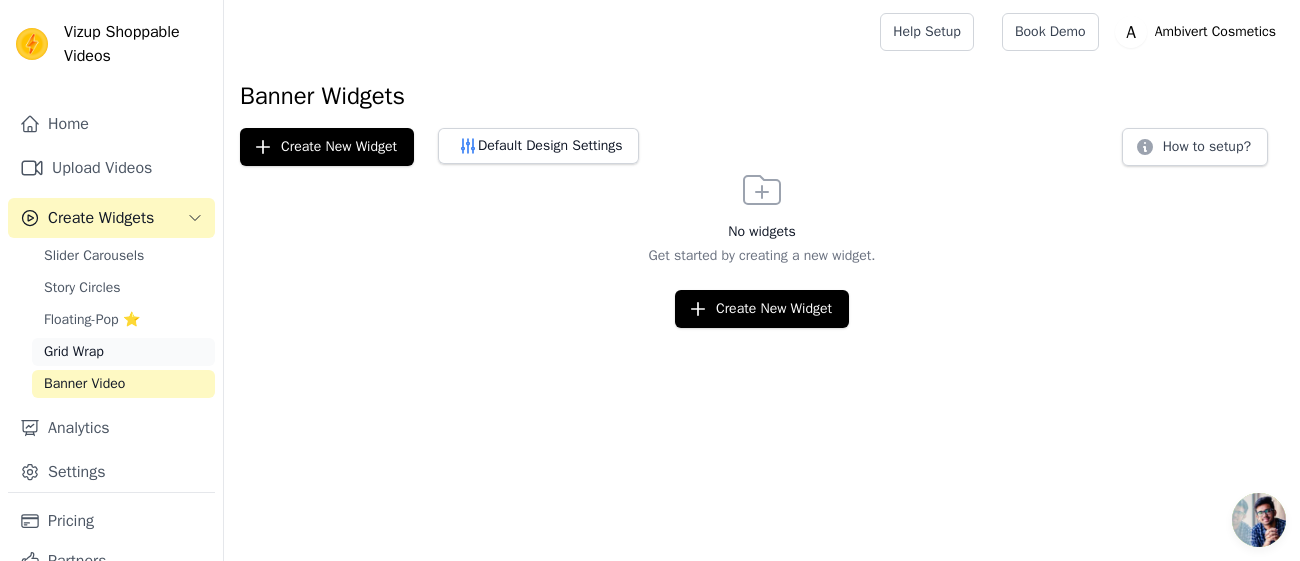 click on "Grid Wrap" at bounding box center [74, 352] 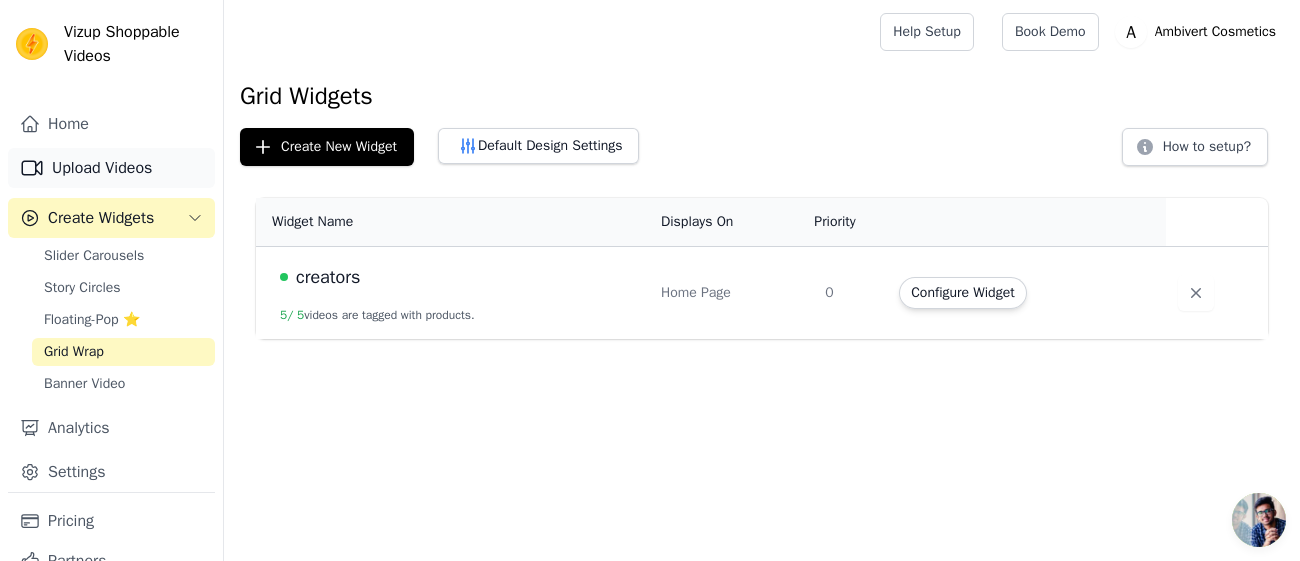 click on "Upload Videos" at bounding box center (111, 168) 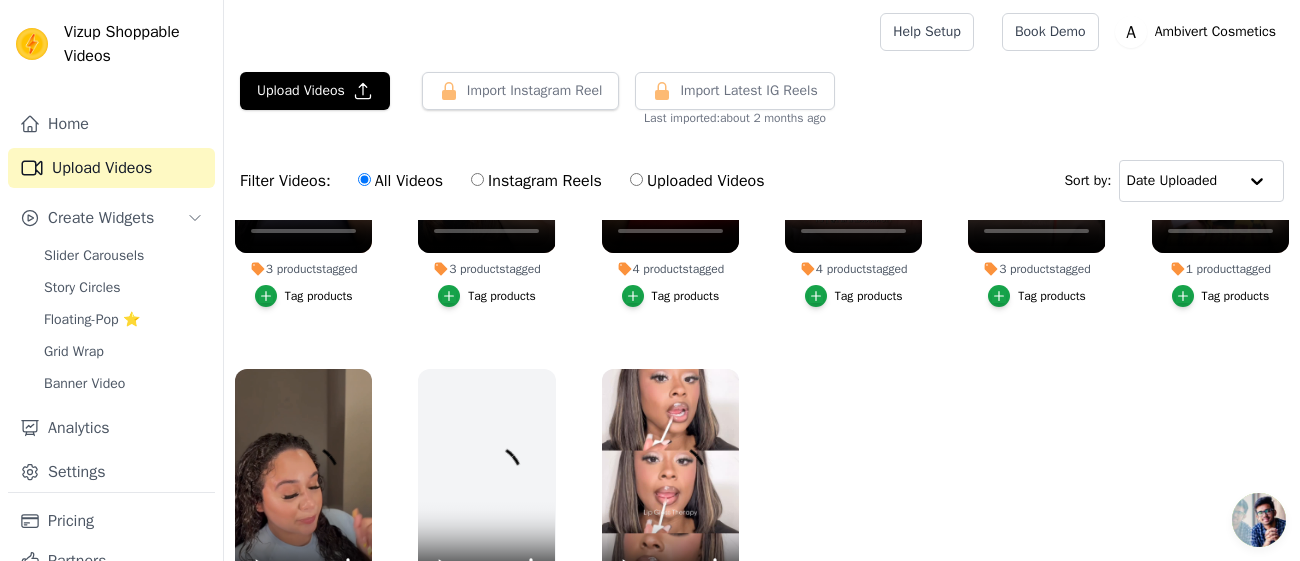scroll, scrollTop: 0, scrollLeft: 0, axis: both 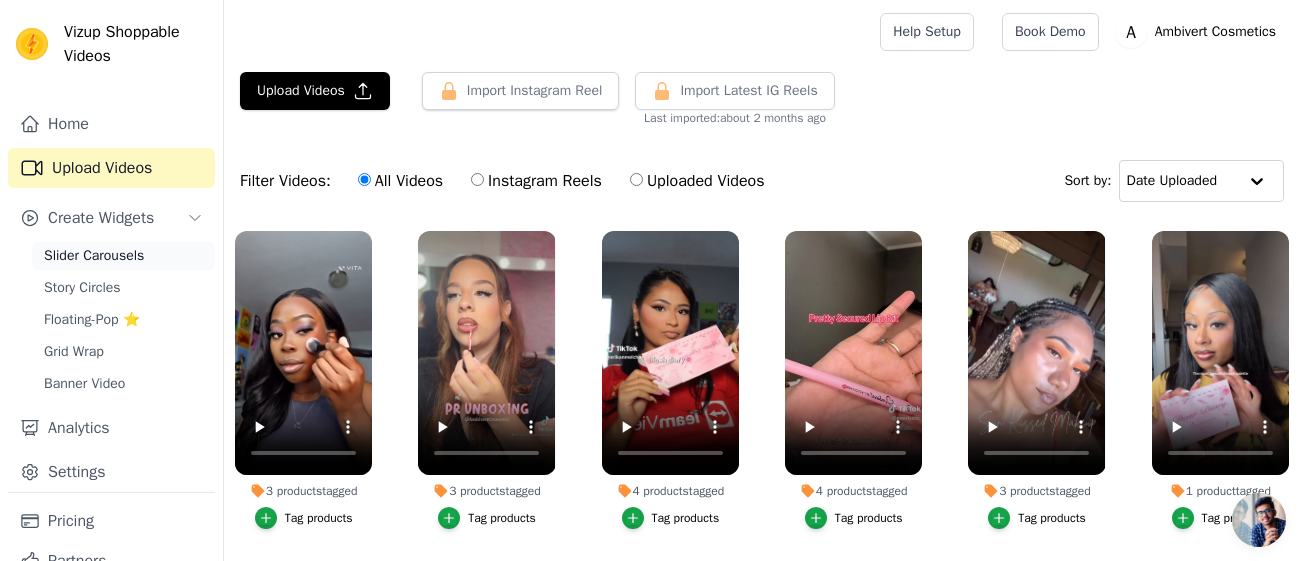 click on "Slider Carousels" at bounding box center (94, 256) 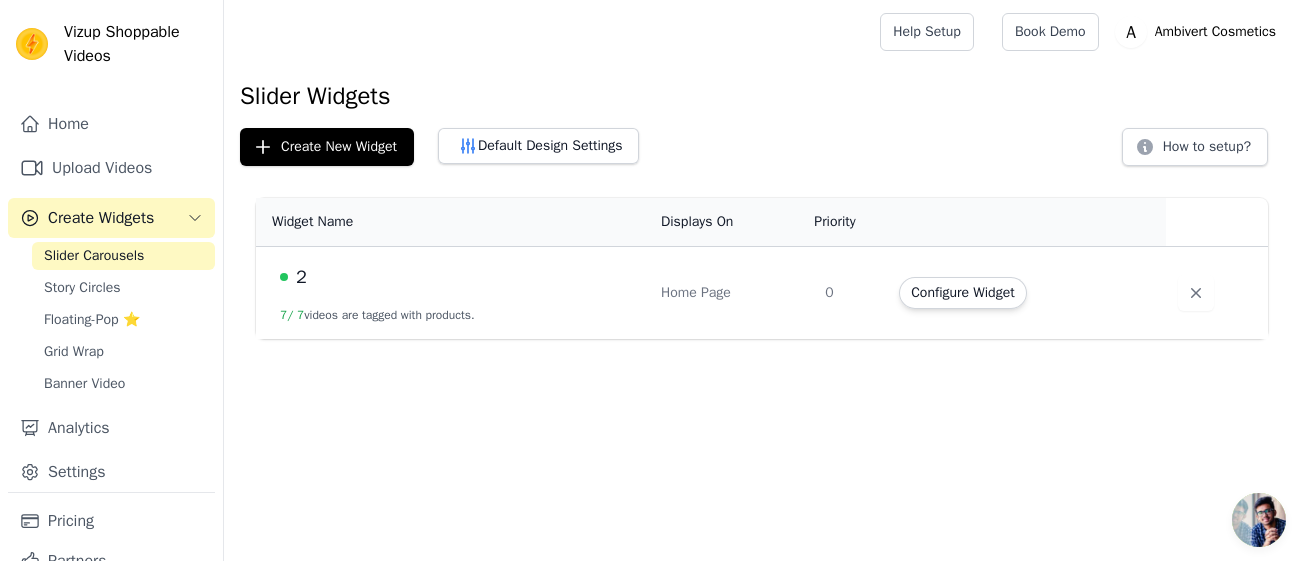 click on "2" at bounding box center (301, 277) 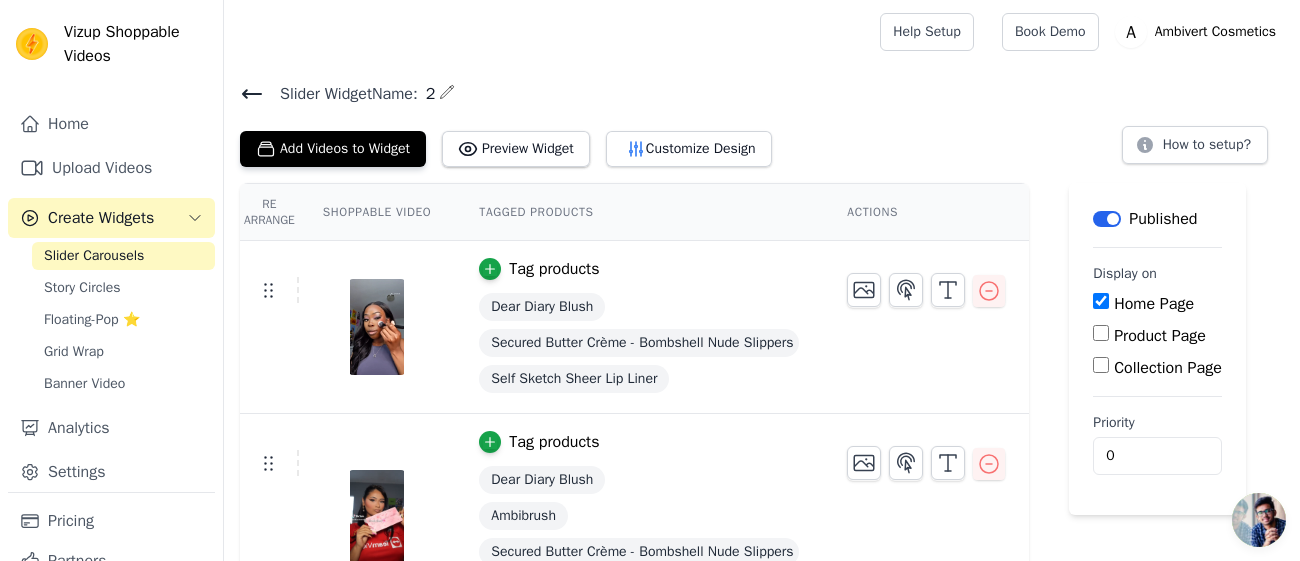 click on "Slider Widget  Name:   2
Add Videos to Widget
Preview Widget       Customize Design
How to setup?" at bounding box center (762, 123) 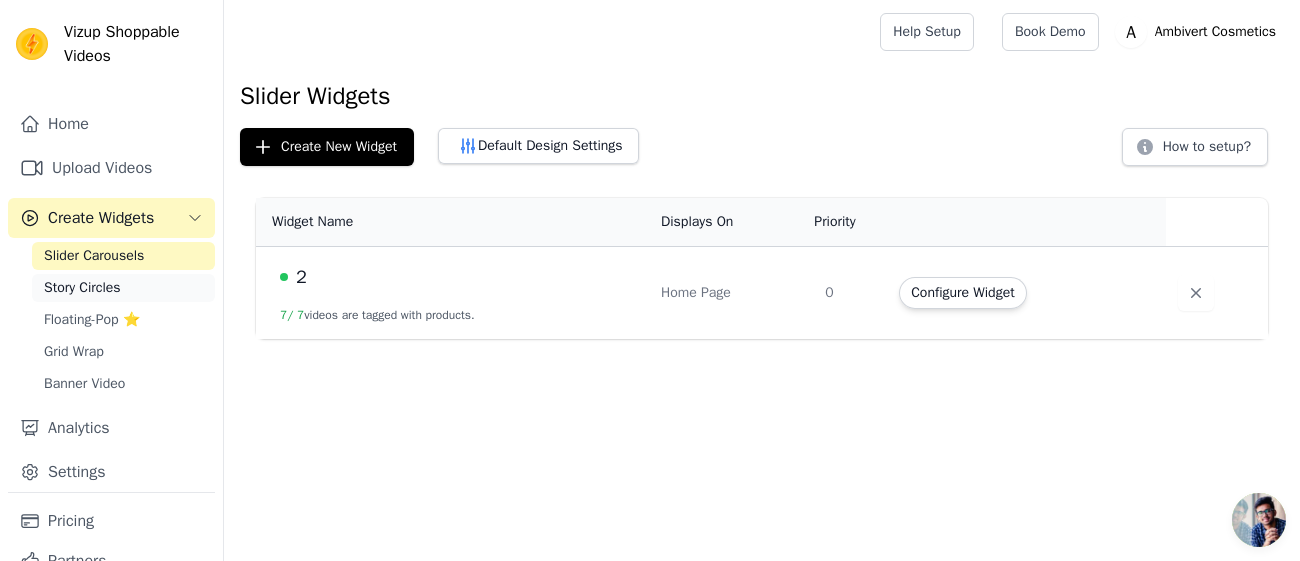click on "Story Circles" at bounding box center (82, 288) 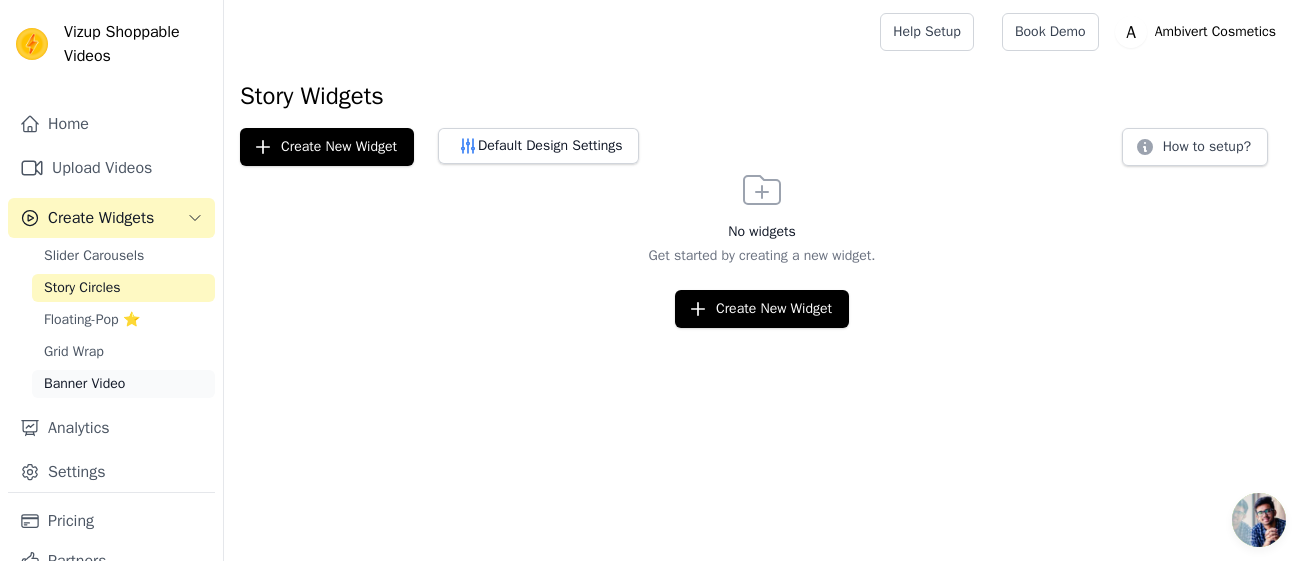 click on "Banner Video" at bounding box center (123, 384) 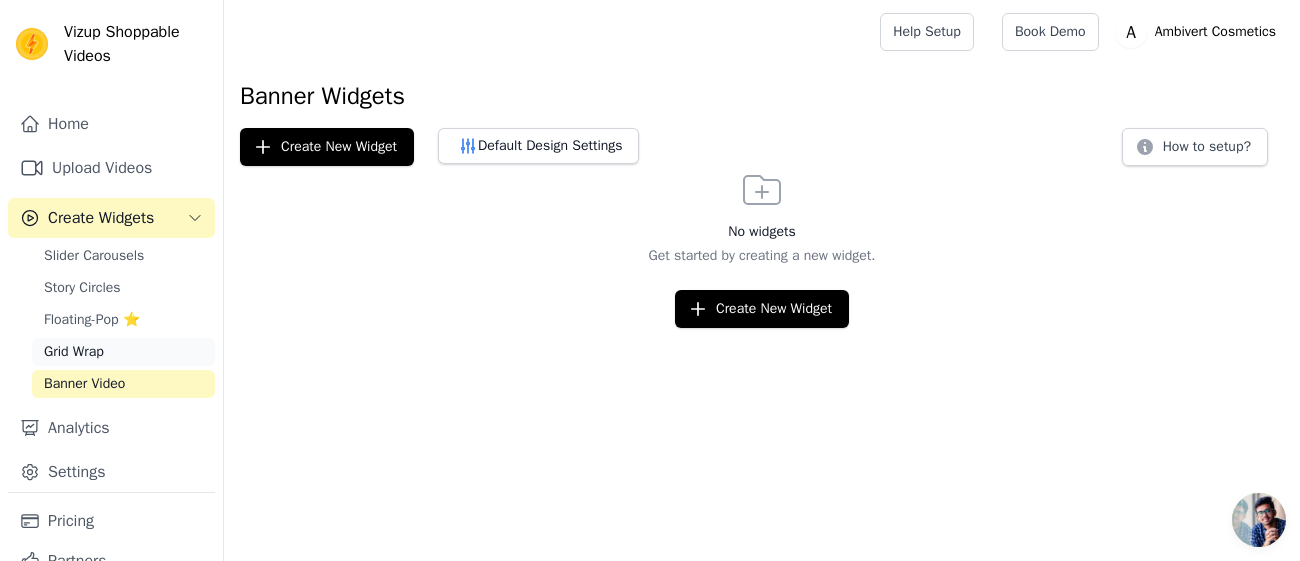 click on "Grid Wrap" at bounding box center [123, 352] 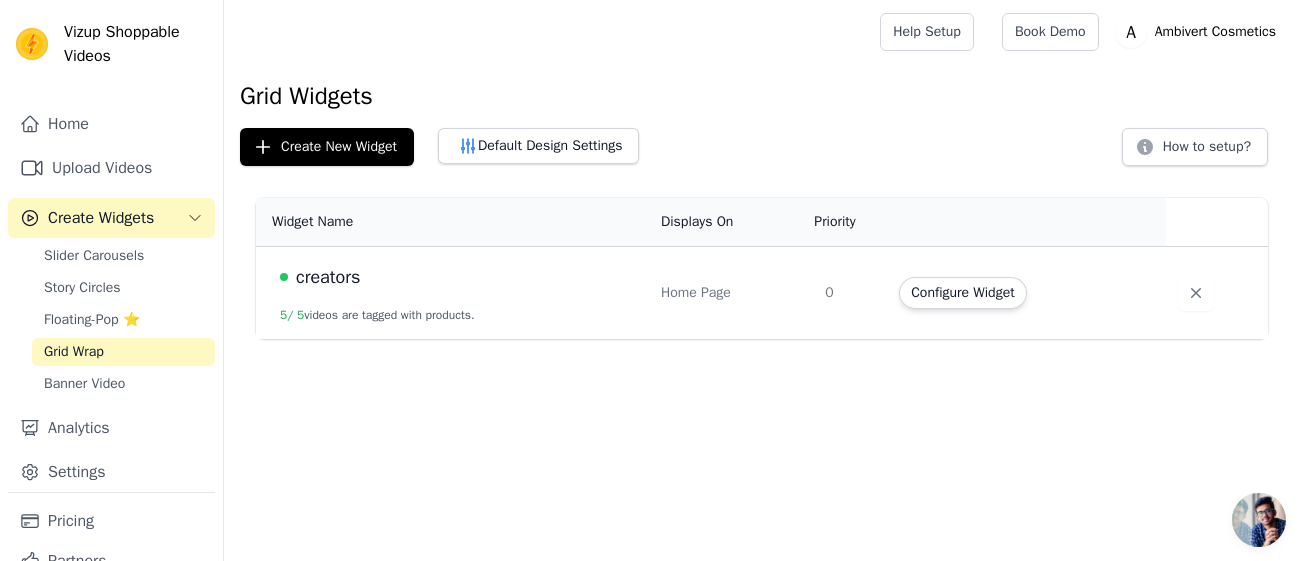 click on "creators" at bounding box center [328, 277] 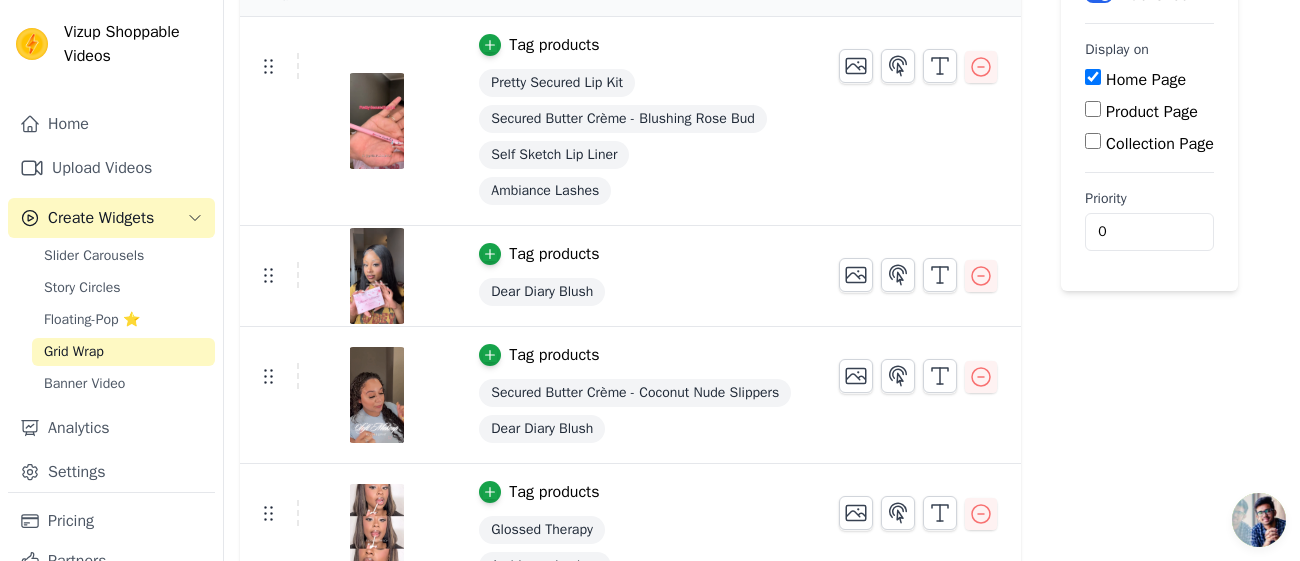 scroll, scrollTop: 0, scrollLeft: 0, axis: both 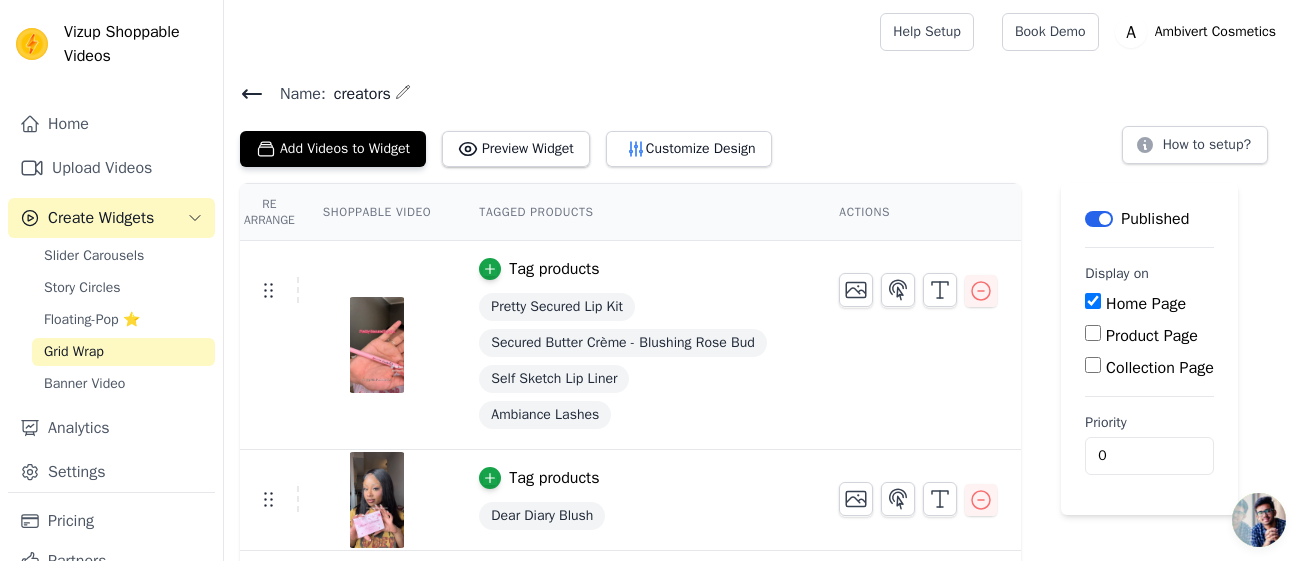 click on "Shoppable Video" at bounding box center [377, 212] 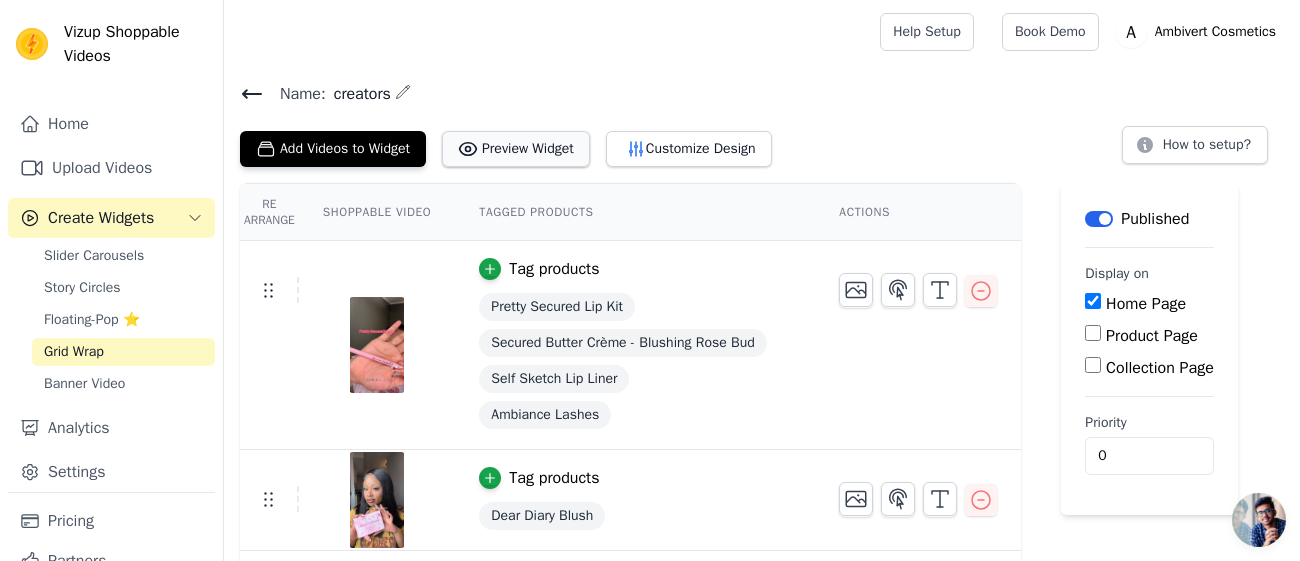 click on "Preview Widget" at bounding box center [516, 149] 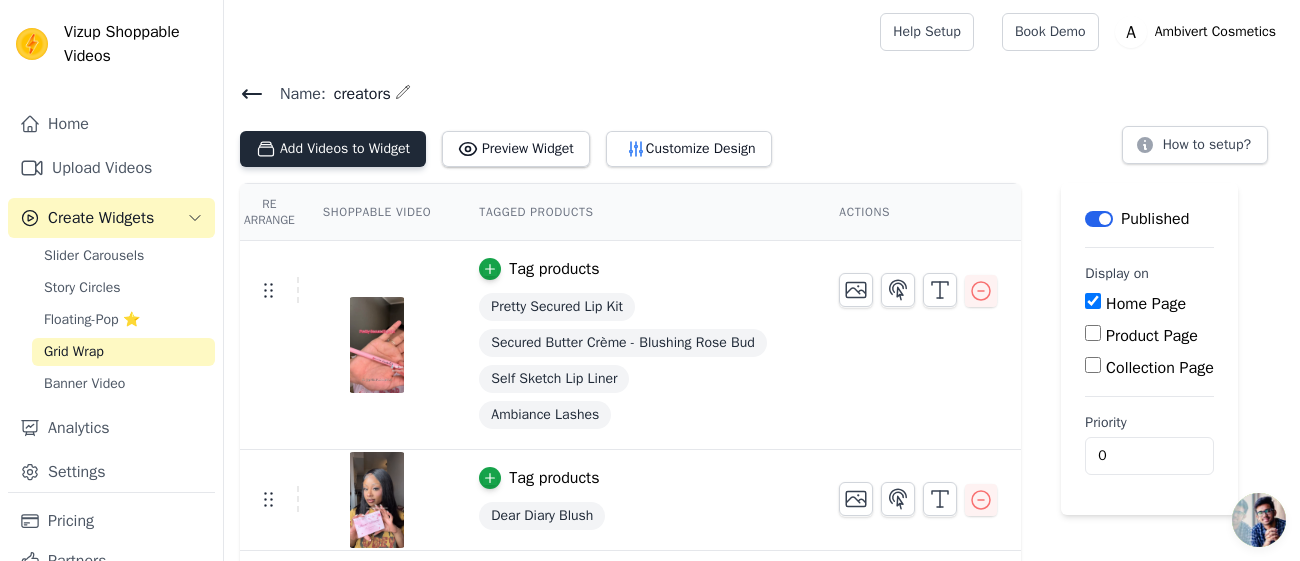 click on "Add Videos to Widget" at bounding box center [333, 149] 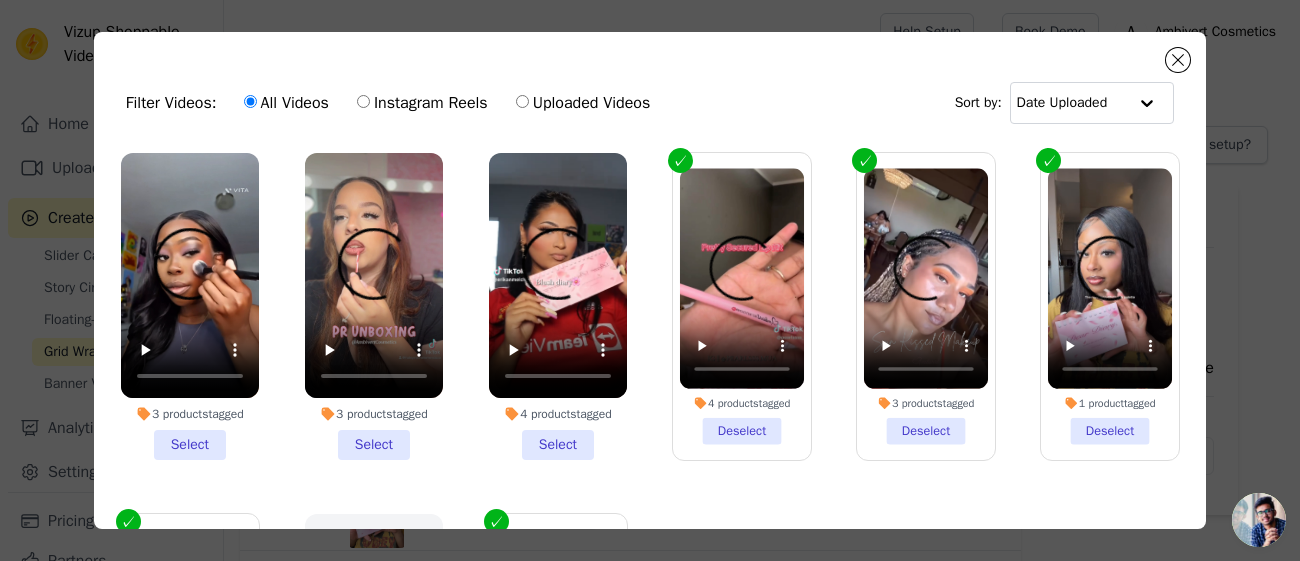 scroll, scrollTop: 225, scrollLeft: 0, axis: vertical 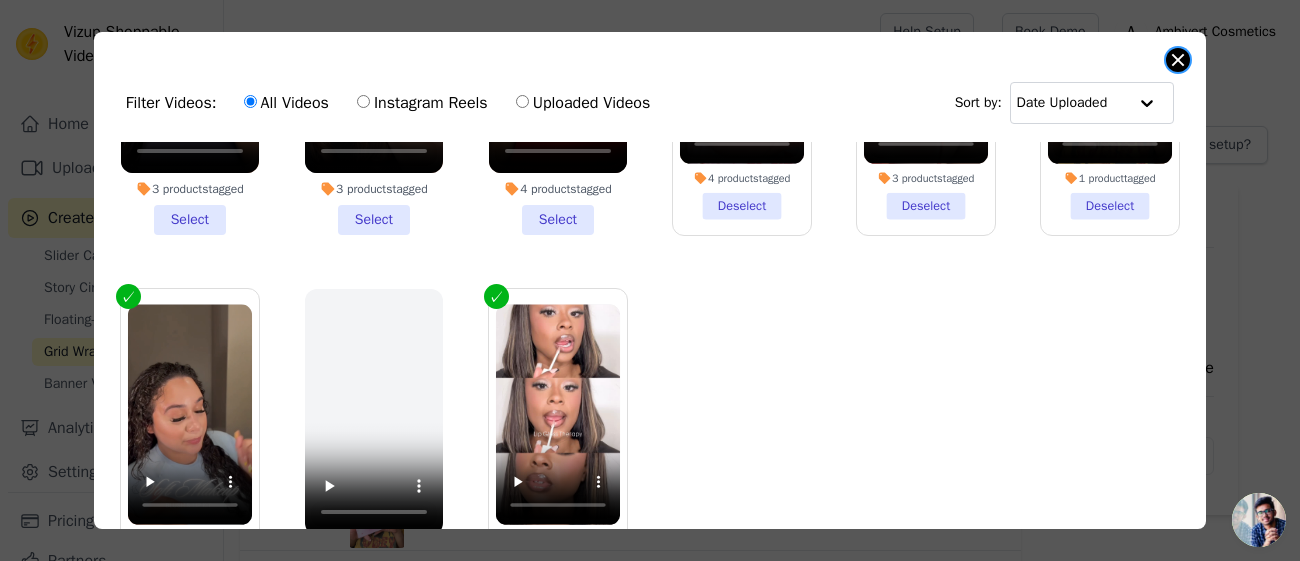 click at bounding box center (1178, 60) 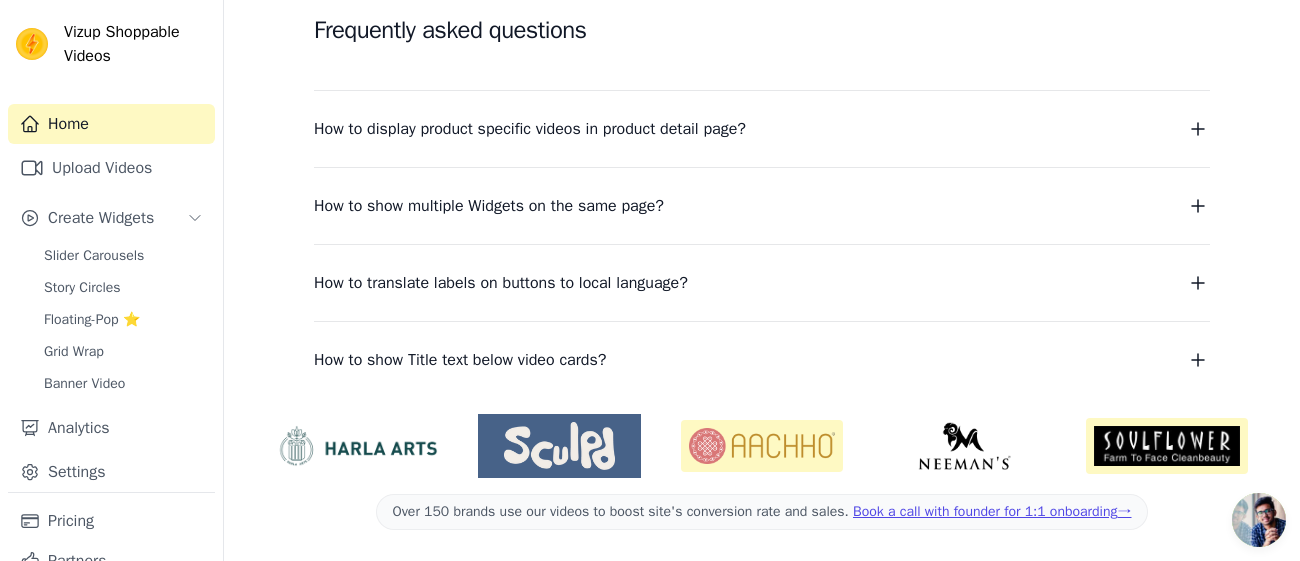 scroll, scrollTop: 0, scrollLeft: 0, axis: both 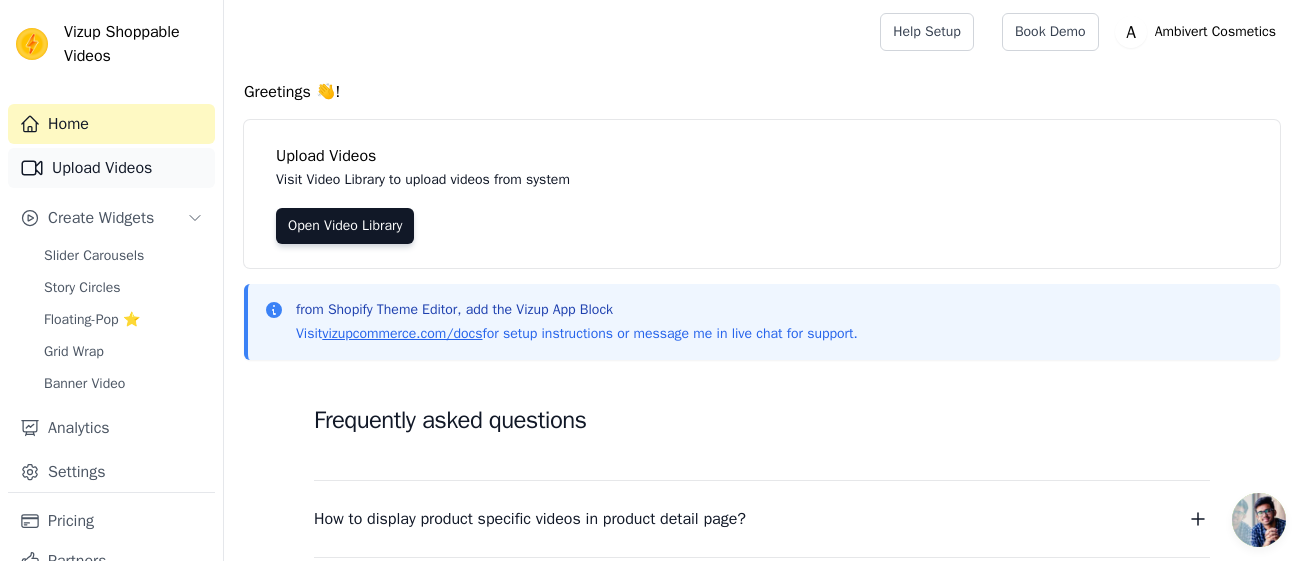 click on "Upload Videos" at bounding box center (111, 168) 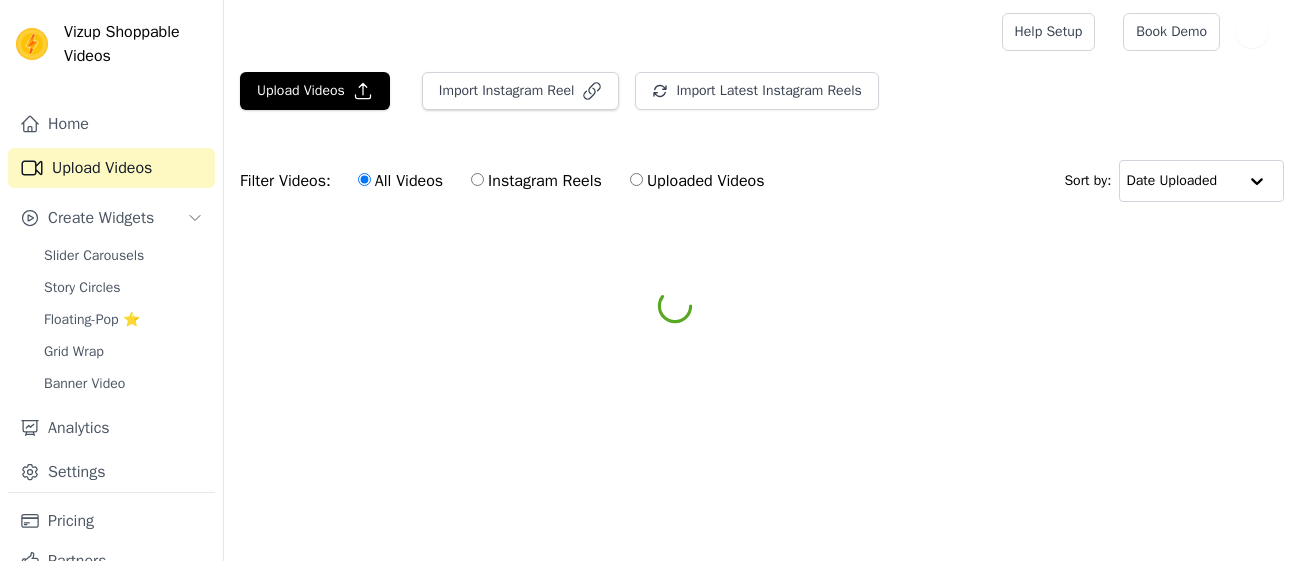 scroll, scrollTop: 0, scrollLeft: 0, axis: both 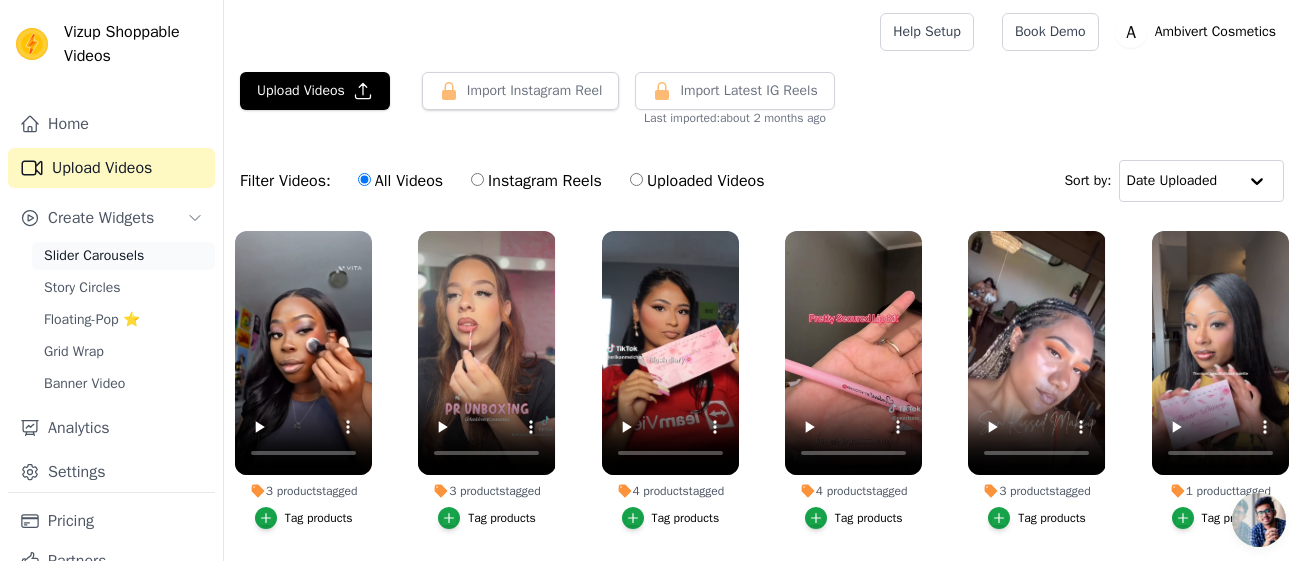 click on "Slider Carousels" at bounding box center [94, 256] 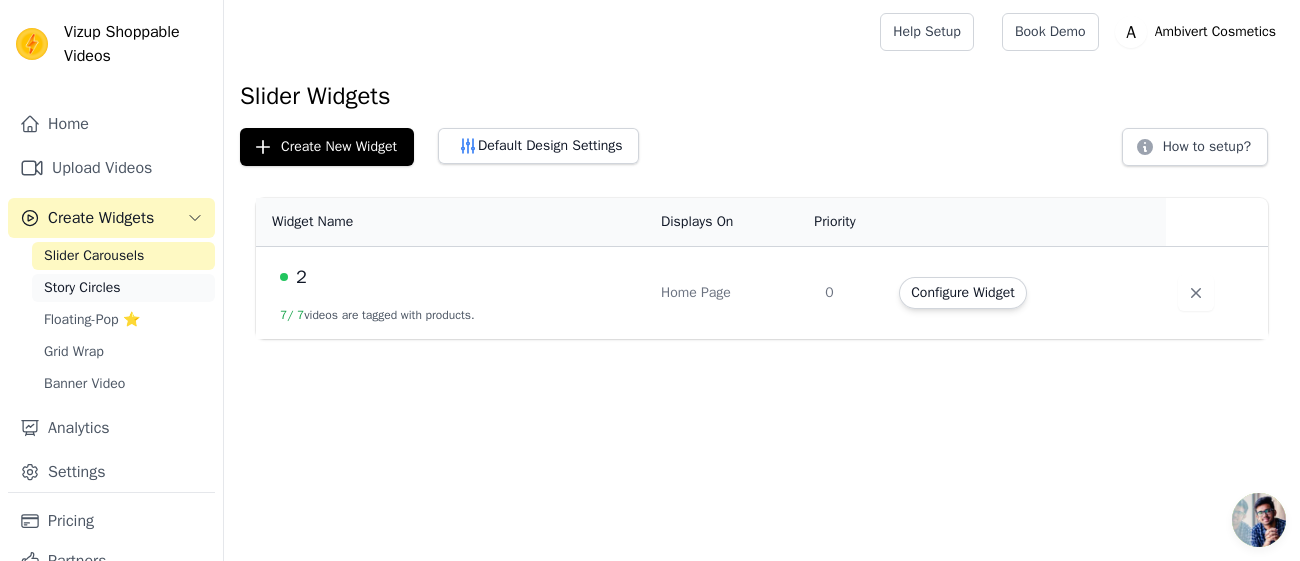click on "Story Circles" at bounding box center [82, 288] 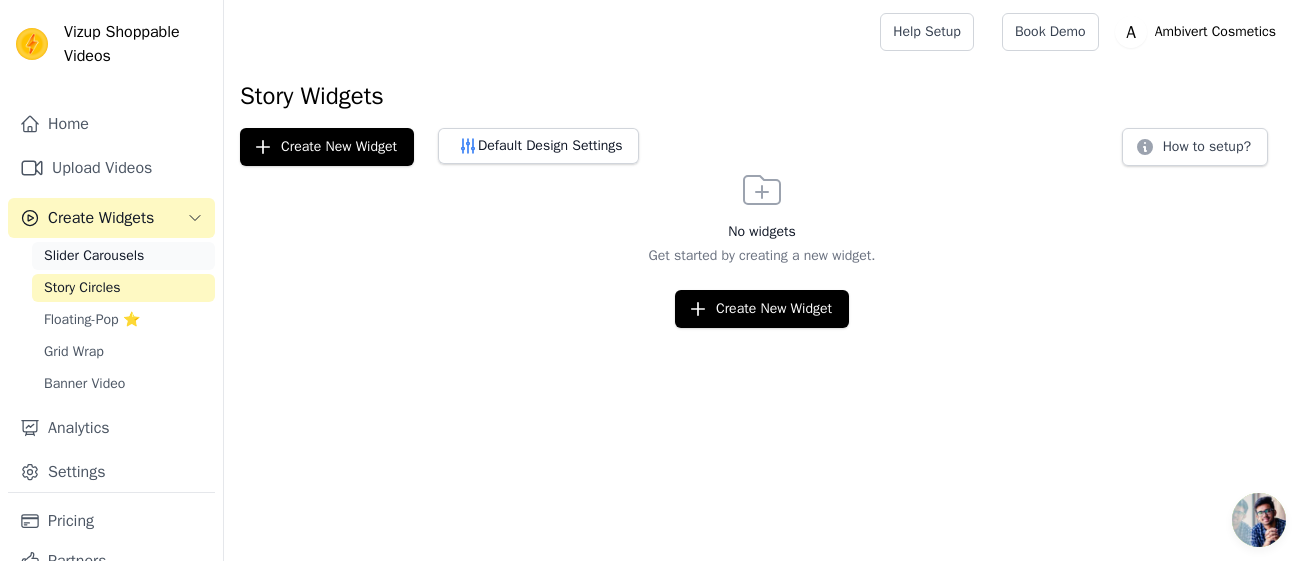 click on "Slider Carousels" at bounding box center [94, 256] 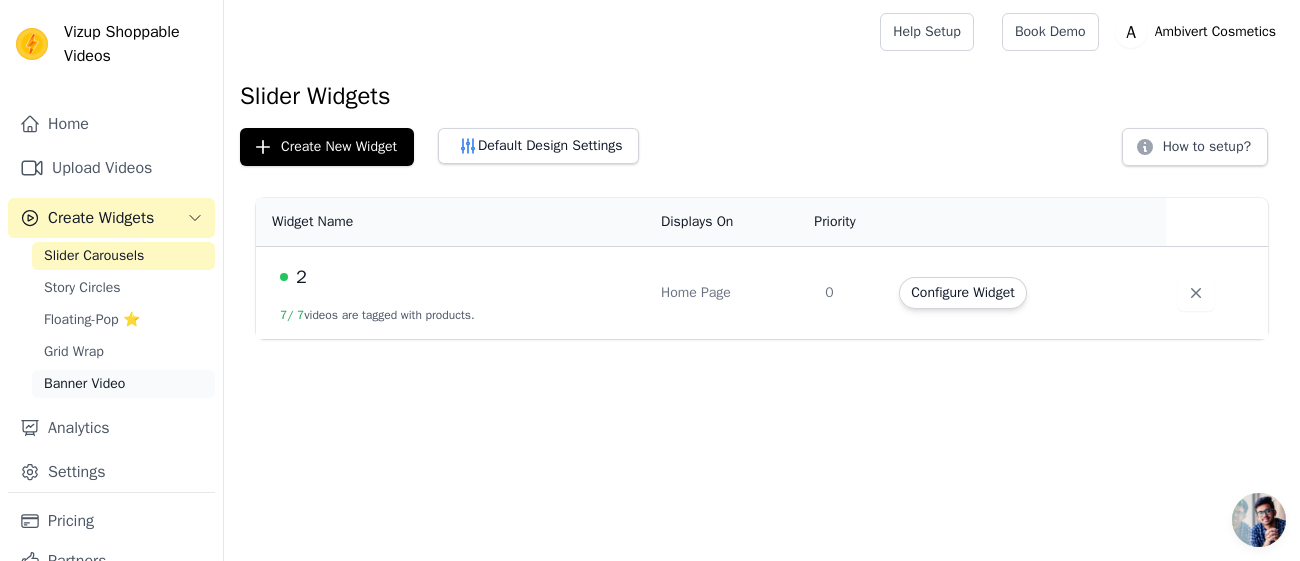 click on "Banner Video" at bounding box center [84, 384] 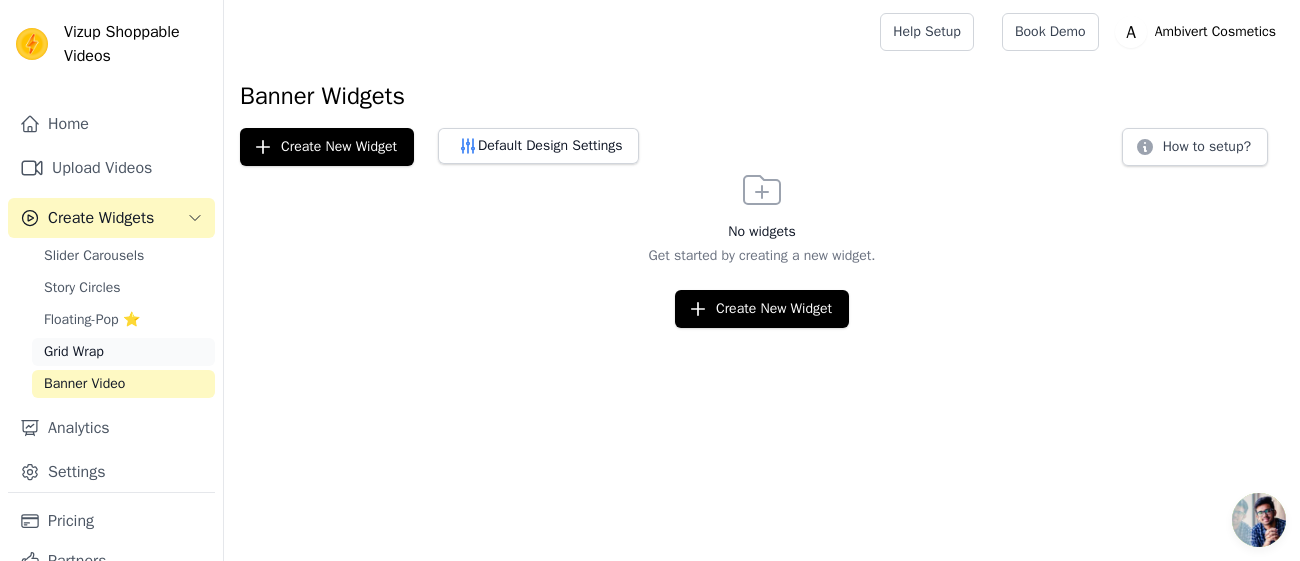 click on "Grid Wrap" at bounding box center (74, 352) 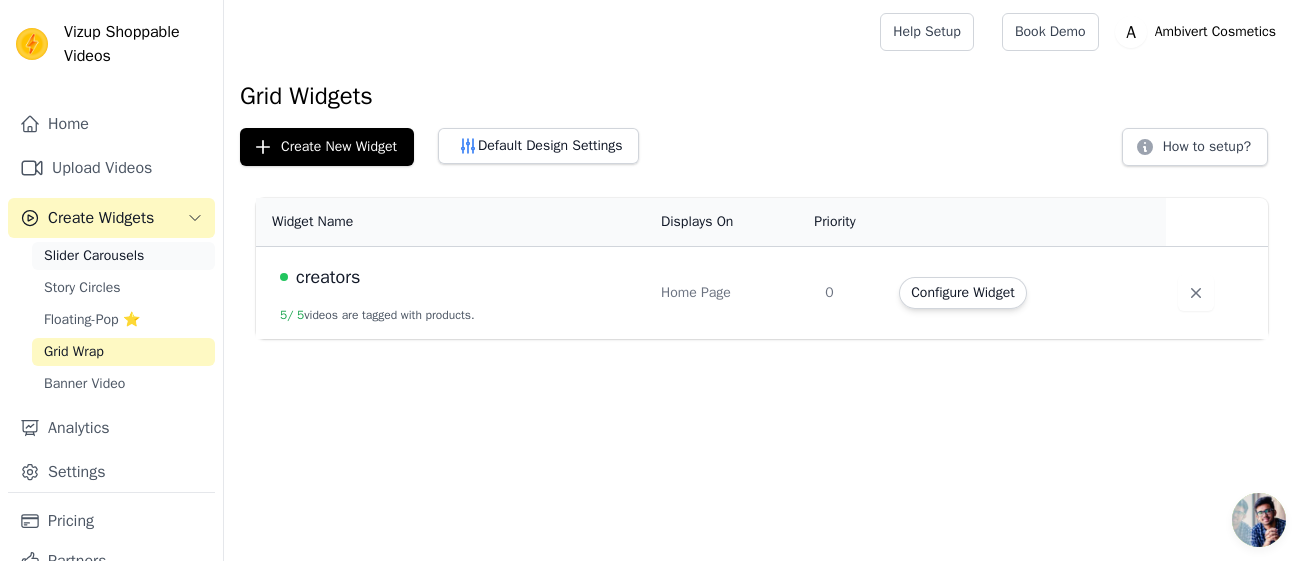 click on "Slider Carousels" at bounding box center [94, 256] 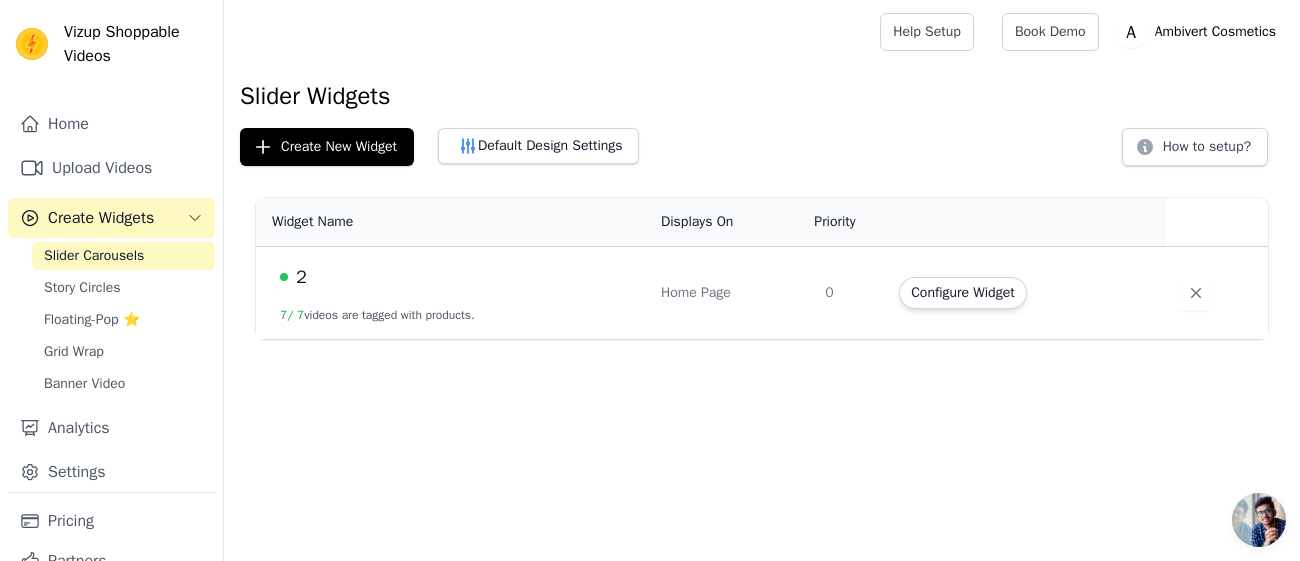 click on "Create Widgets" at bounding box center (101, 218) 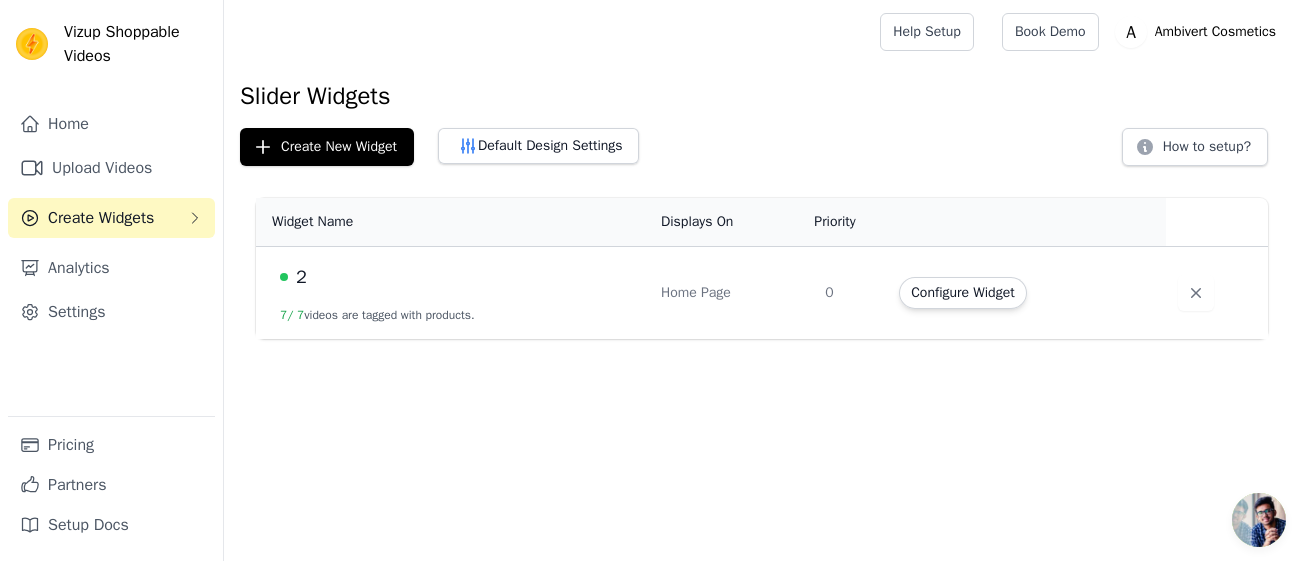 click on "Create Widgets" at bounding box center [101, 218] 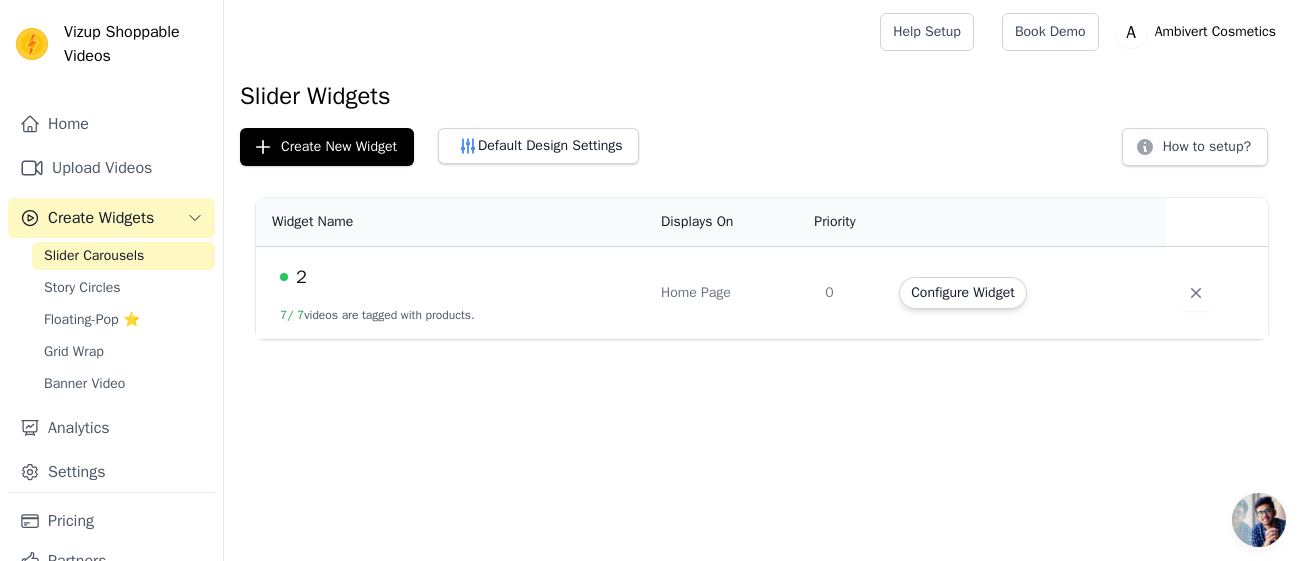 click on "2" at bounding box center (301, 277) 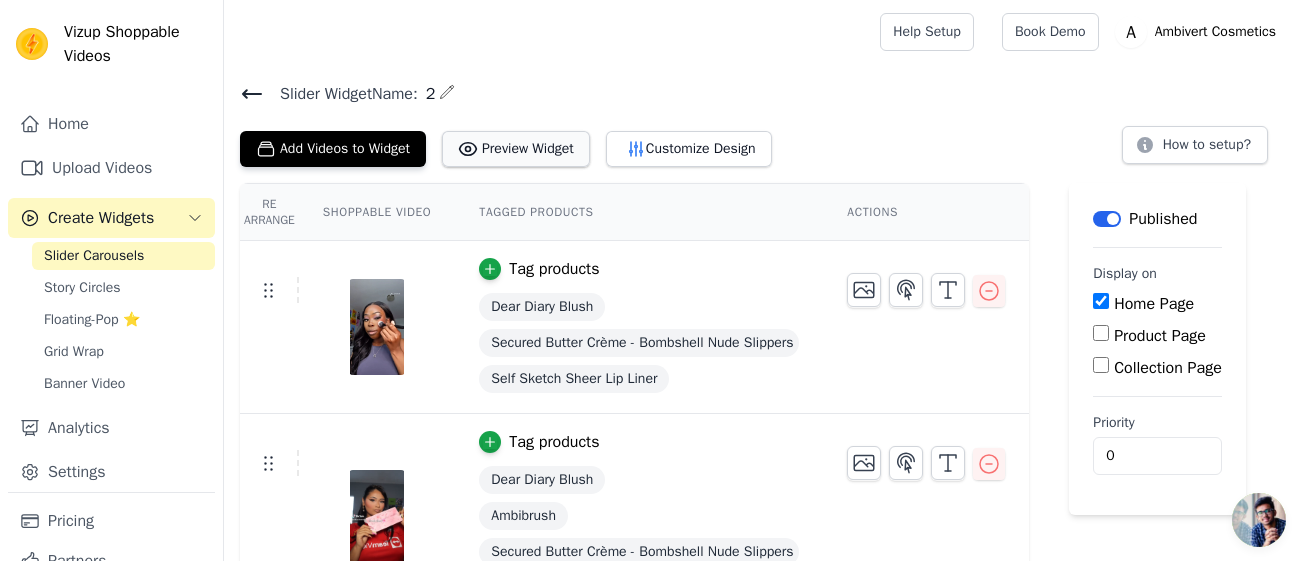 click on "Preview Widget" at bounding box center (516, 149) 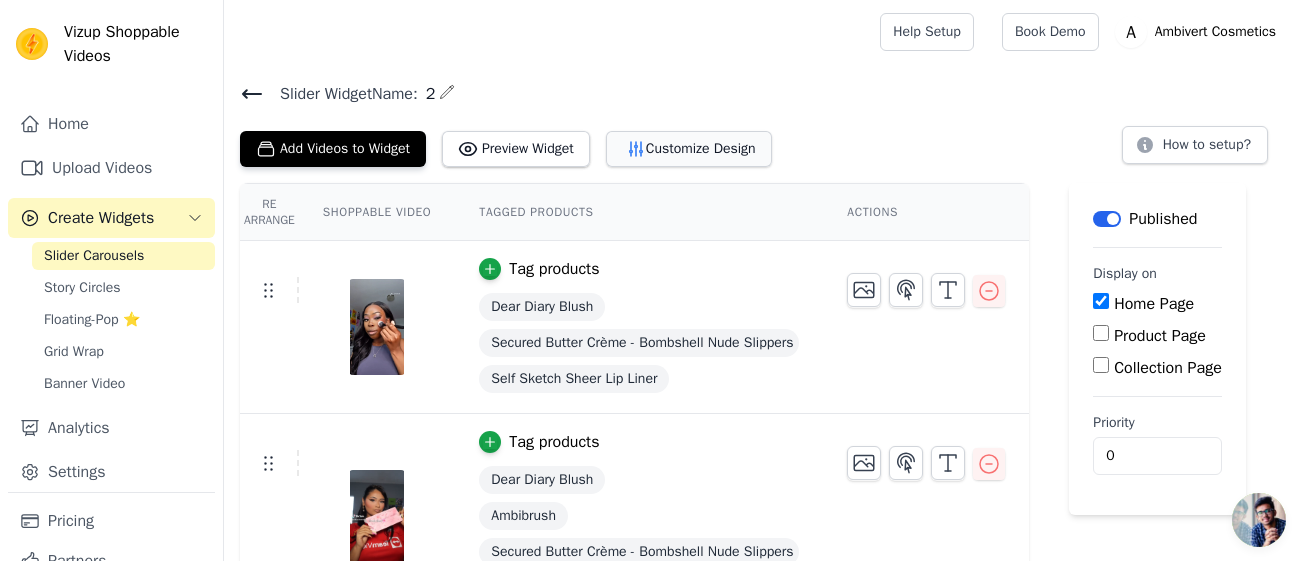click on "Customize Design" at bounding box center [689, 149] 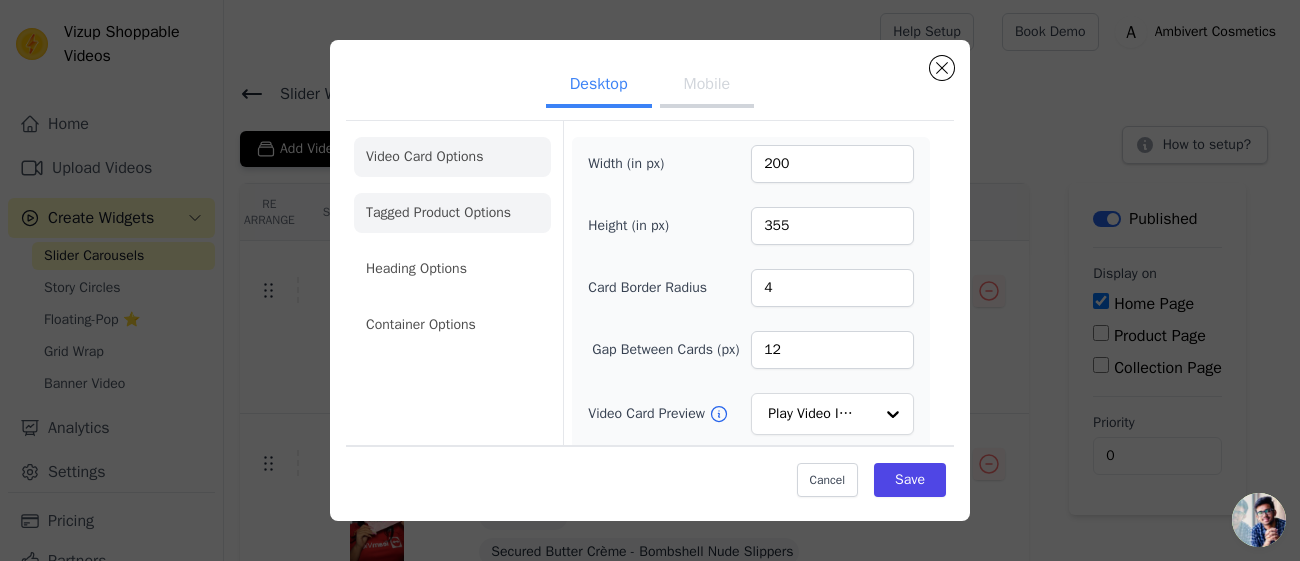 click on "Tagged Product Options" 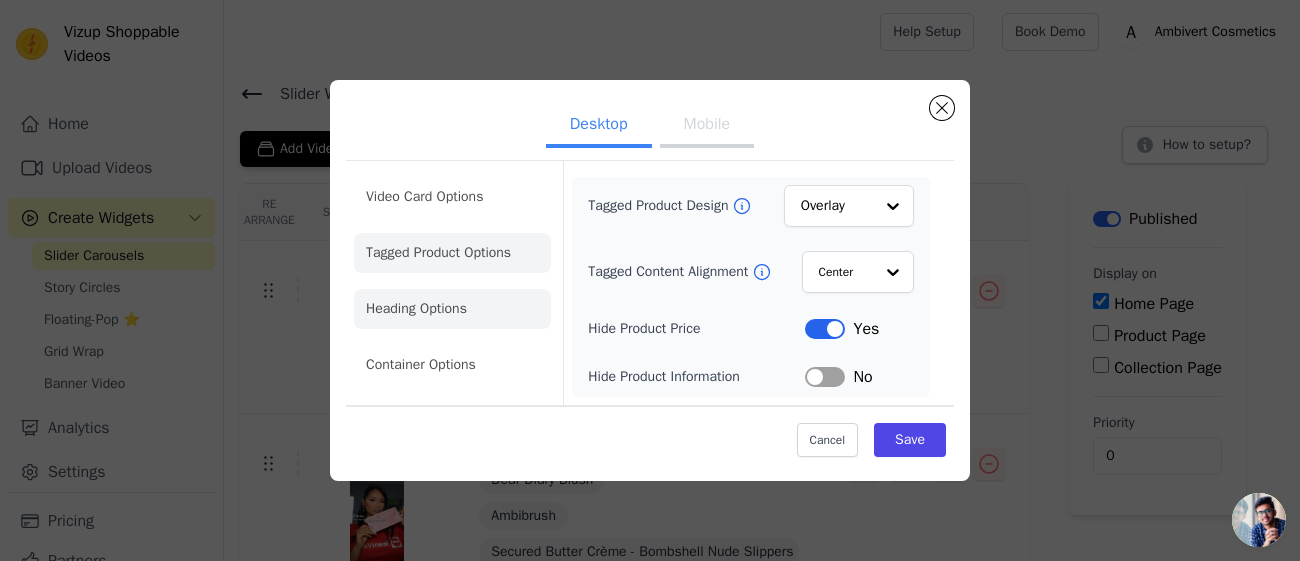 click on "Heading Options" 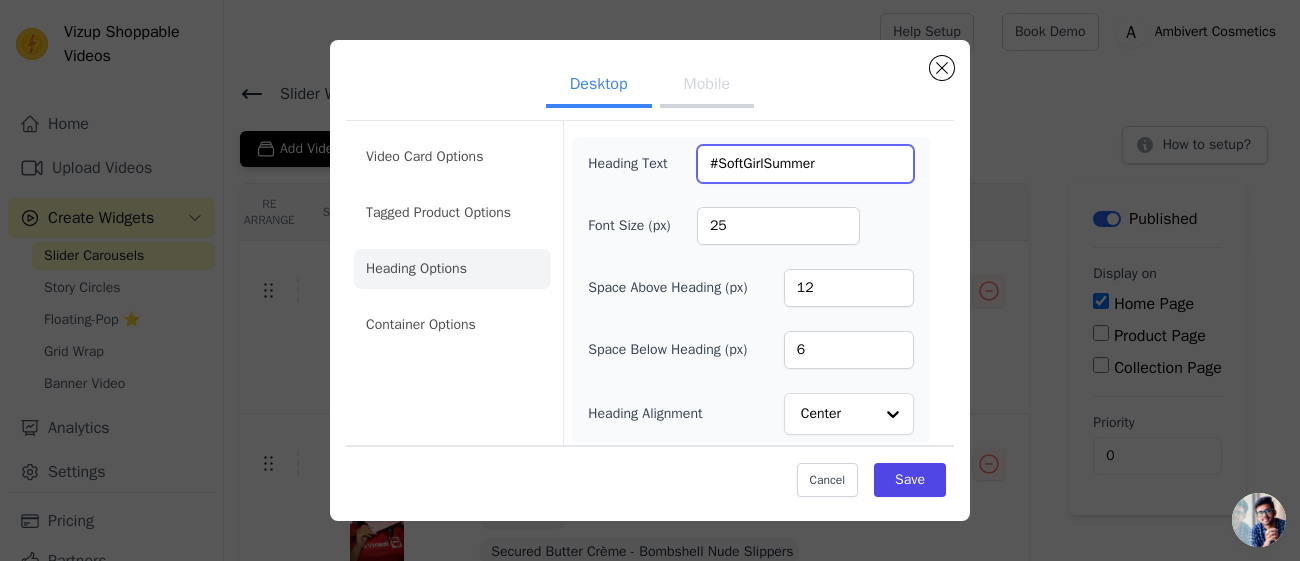 drag, startPoint x: 765, startPoint y: 162, endPoint x: 719, endPoint y: 162, distance: 46 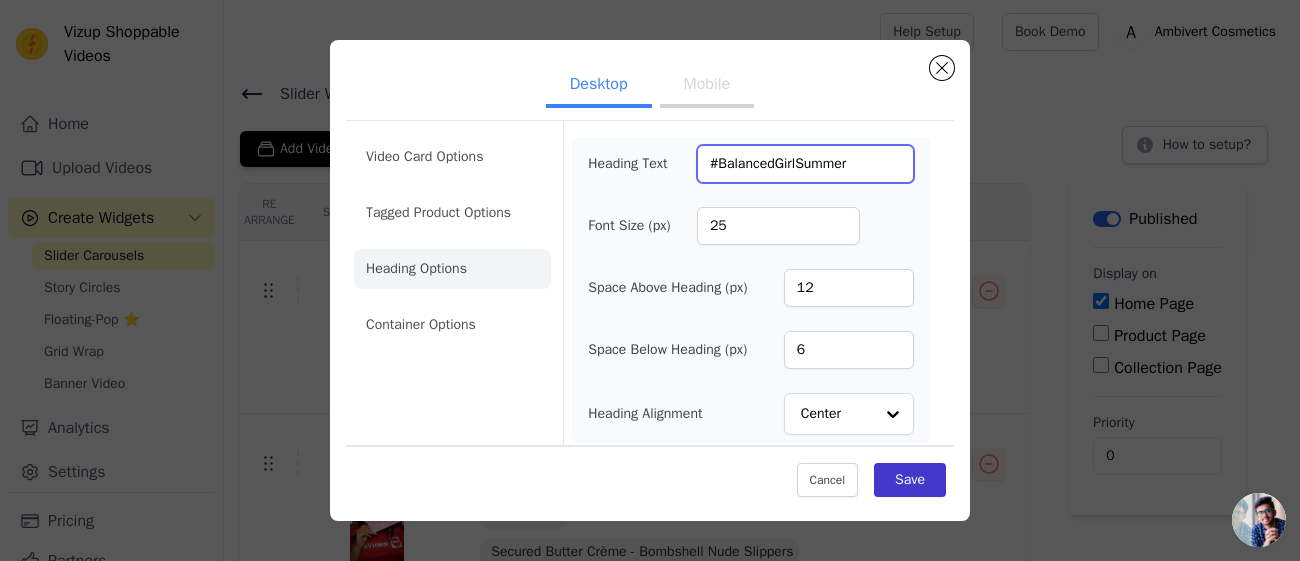 type on "#BalancedGirlSummer" 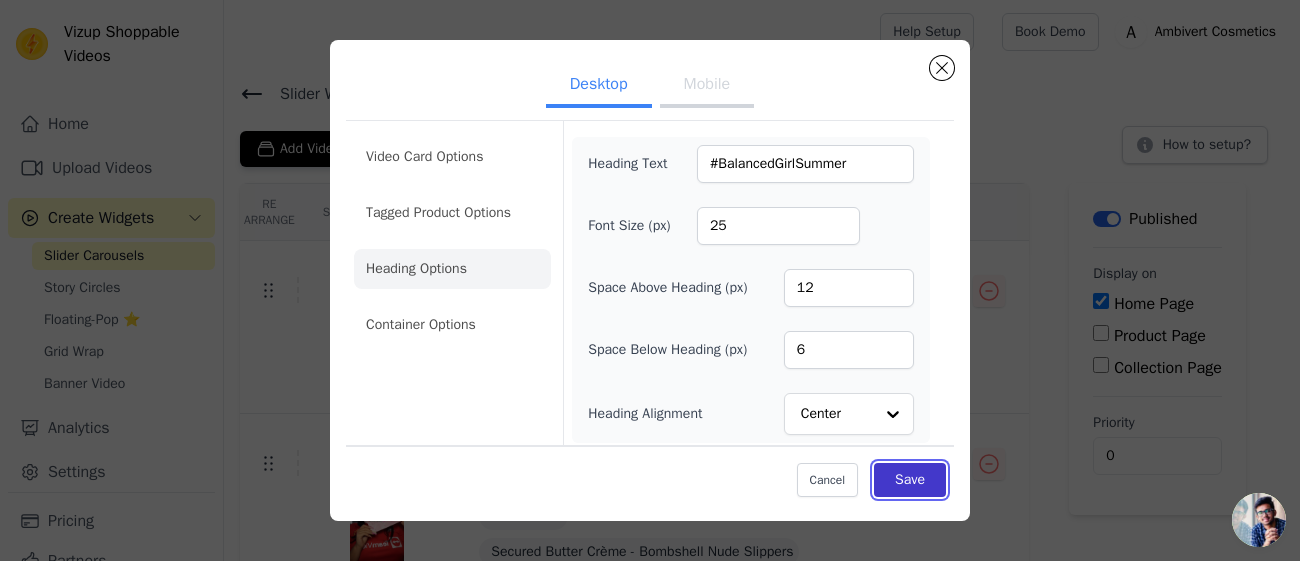 click on "Save" at bounding box center (910, 480) 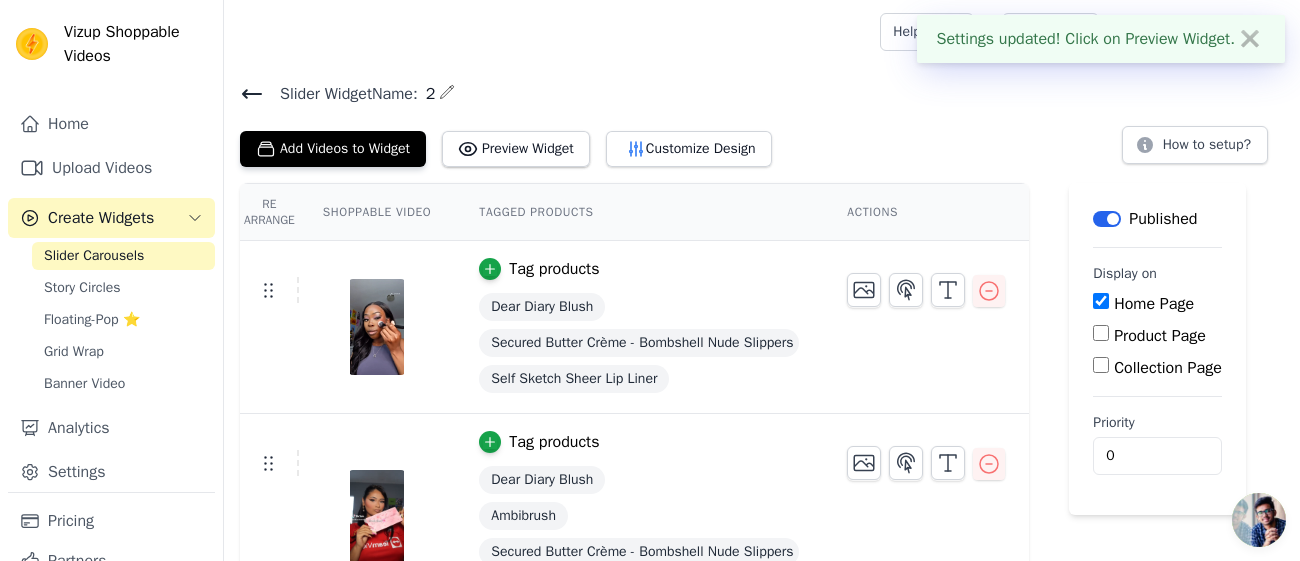 click on "✖" at bounding box center (1250, 39) 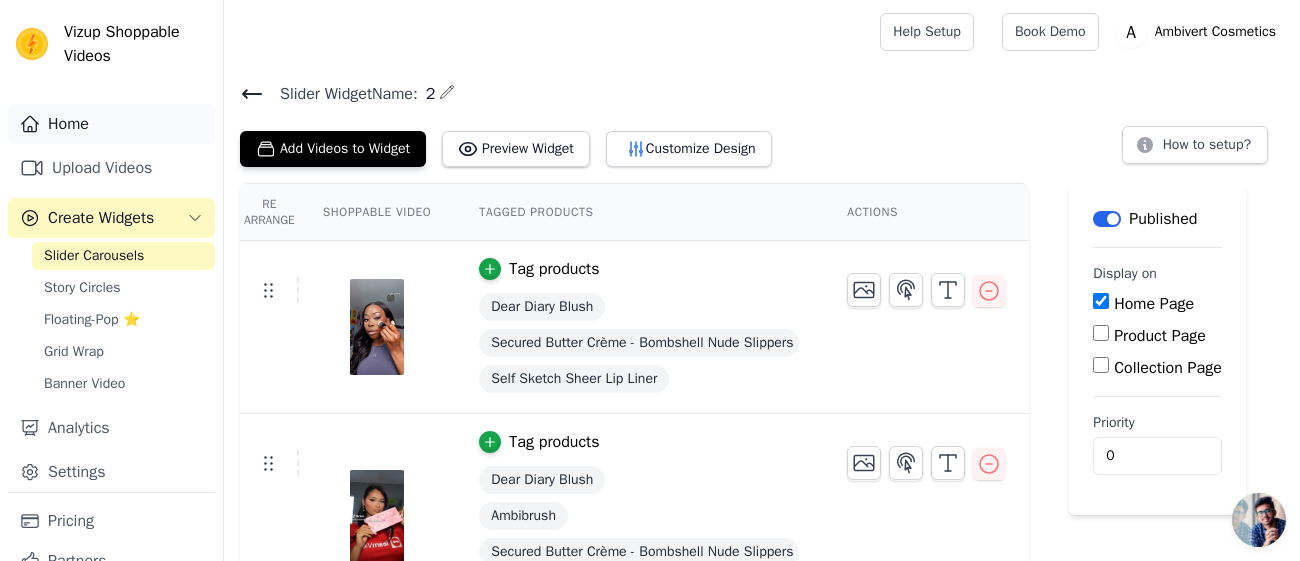 click on "Home" at bounding box center (111, 124) 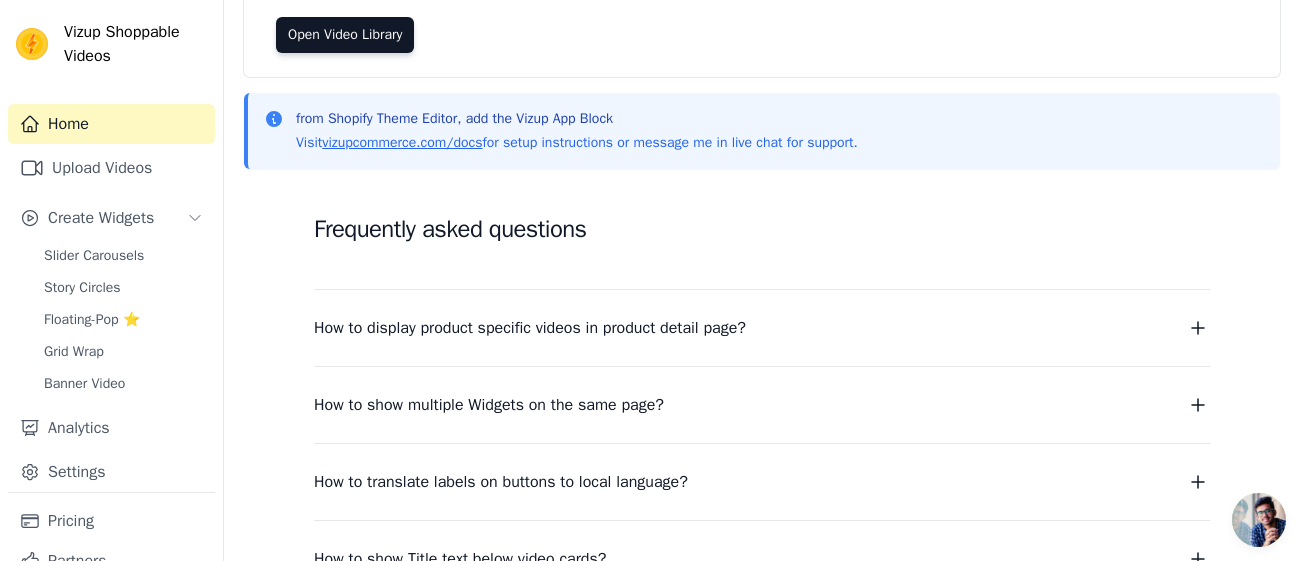 scroll, scrollTop: 0, scrollLeft: 0, axis: both 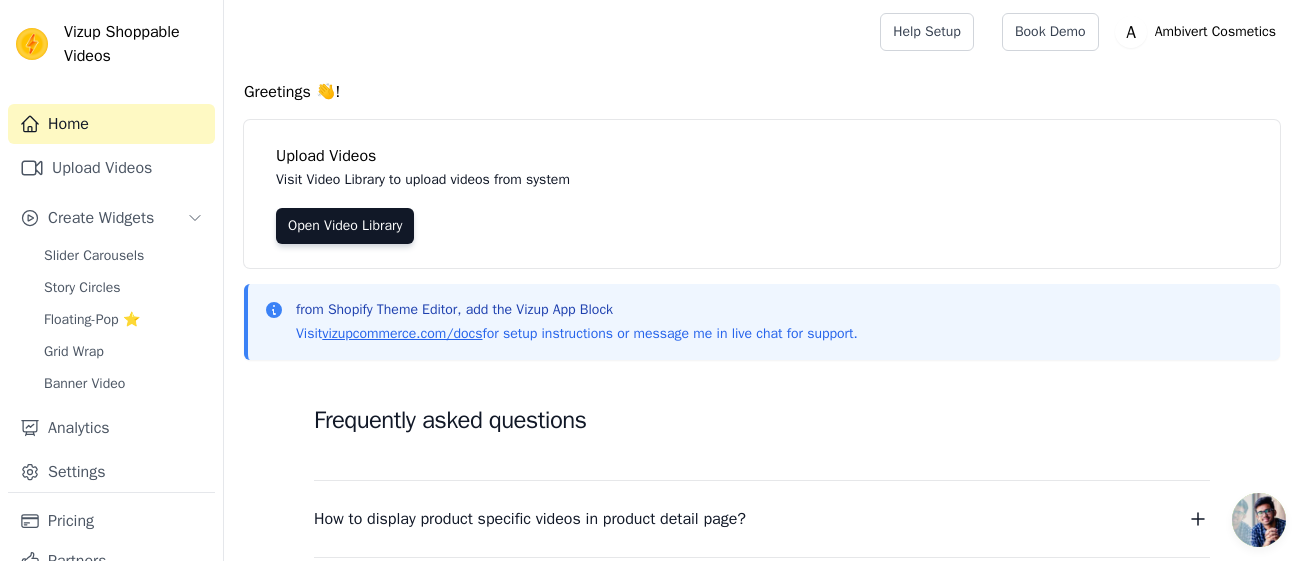 click on "from Shopify Theme Editor, add the Vizup App Block" at bounding box center (577, 310) 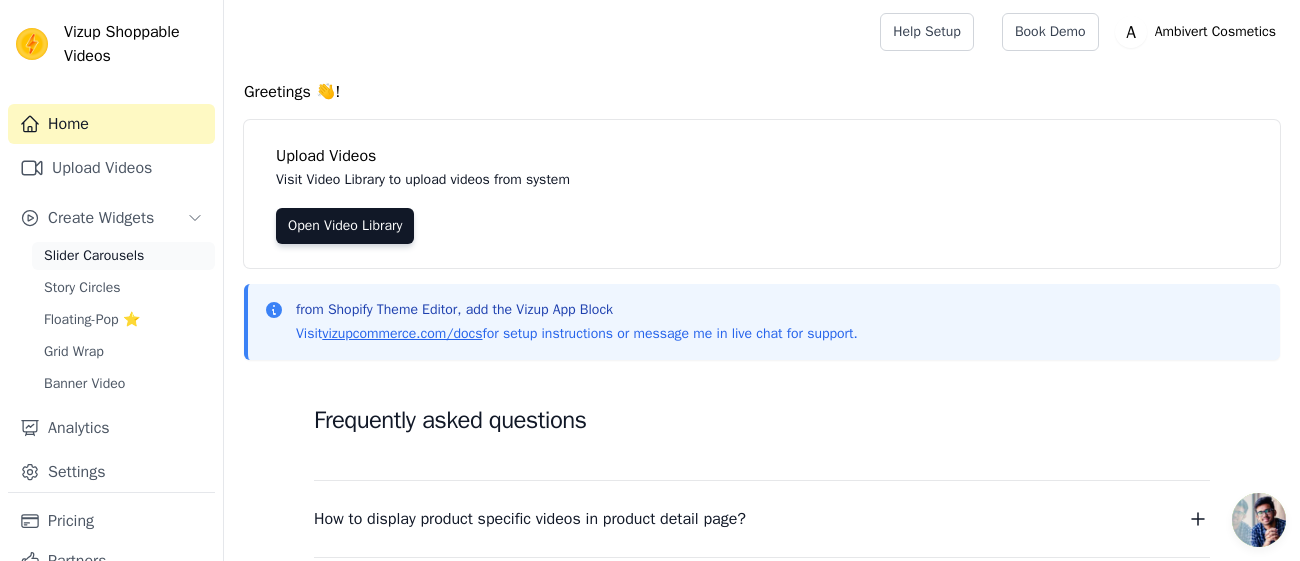 click on "Slider Carousels" at bounding box center [123, 256] 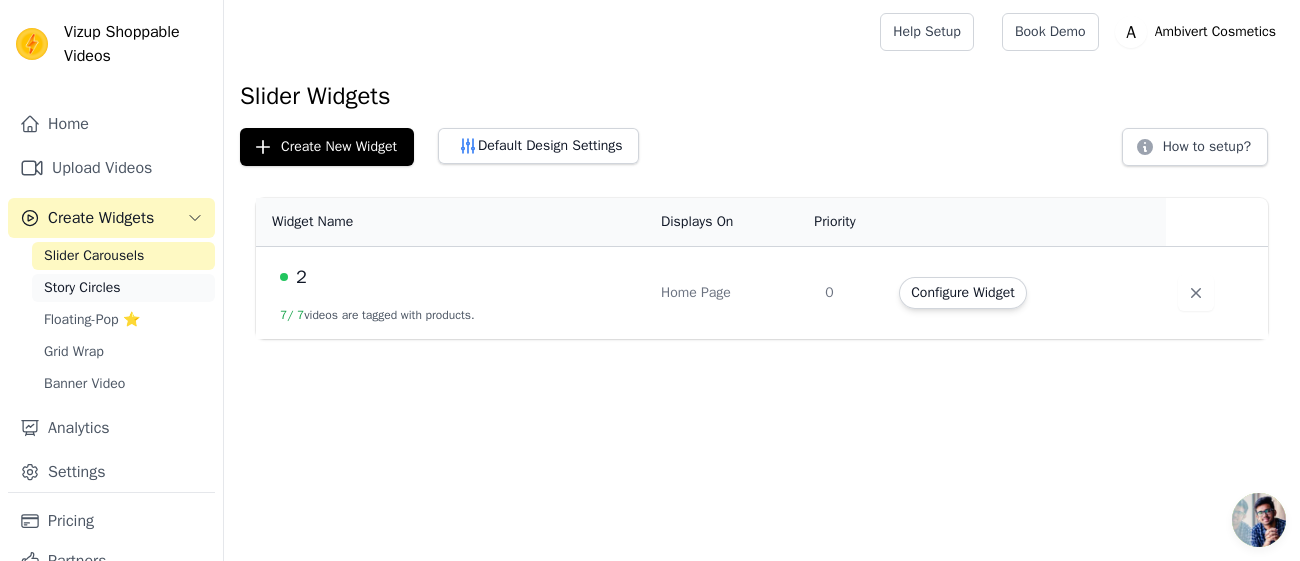 click on "Story Circles" at bounding box center (82, 288) 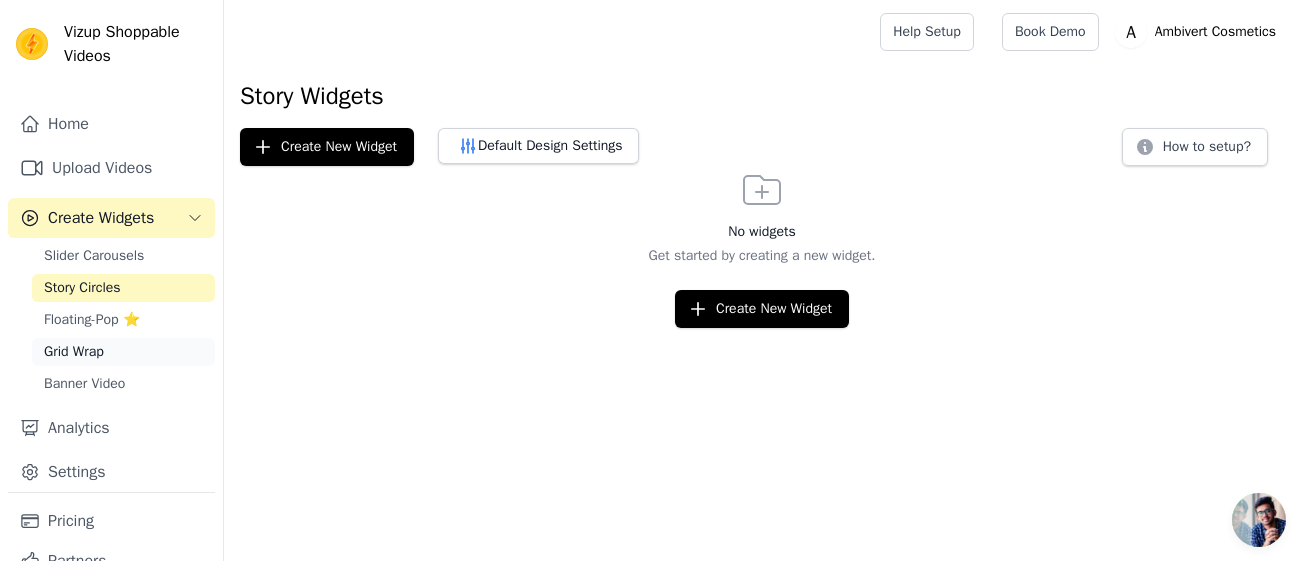 click on "Grid Wrap" at bounding box center [74, 352] 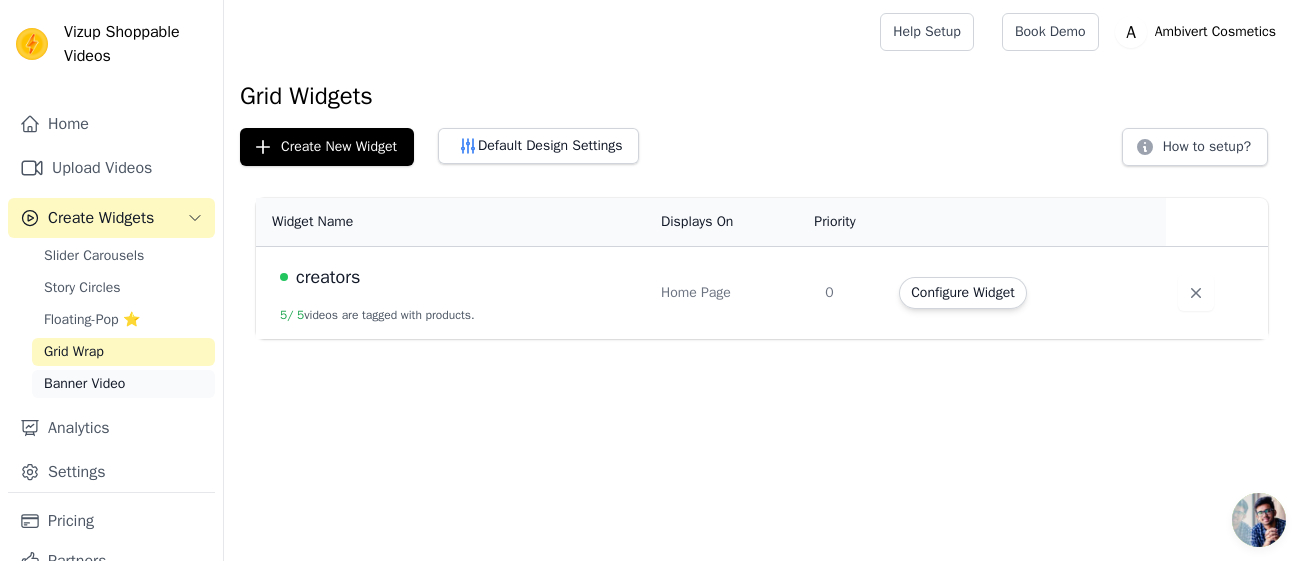 click on "Banner Video" at bounding box center [84, 384] 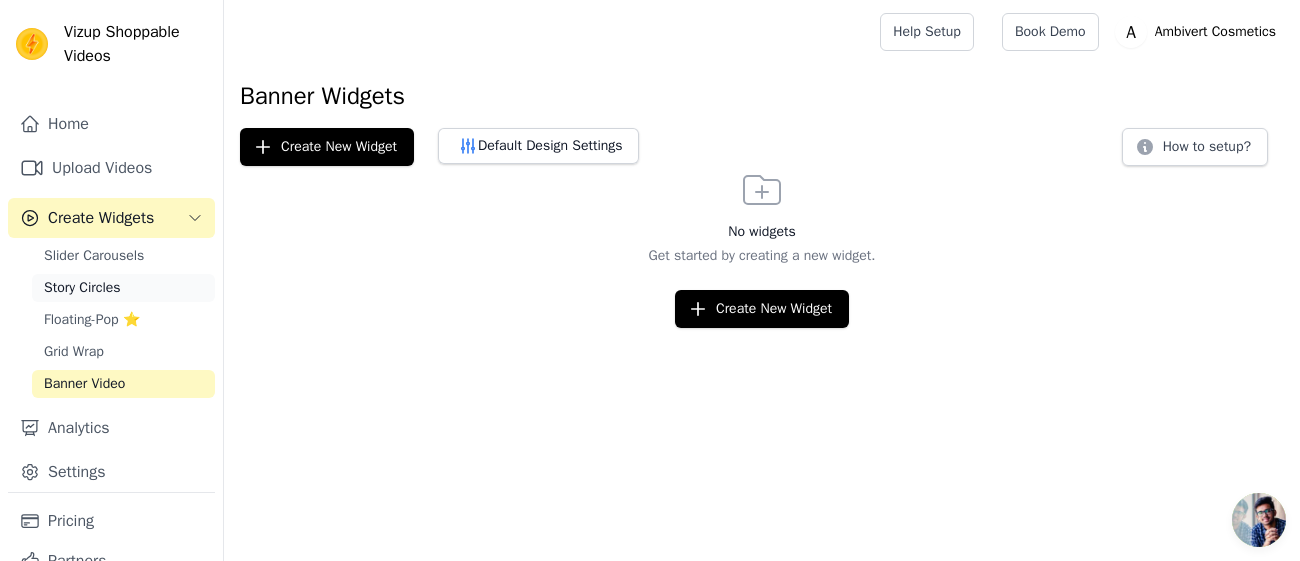 click on "Story Circles" at bounding box center [82, 288] 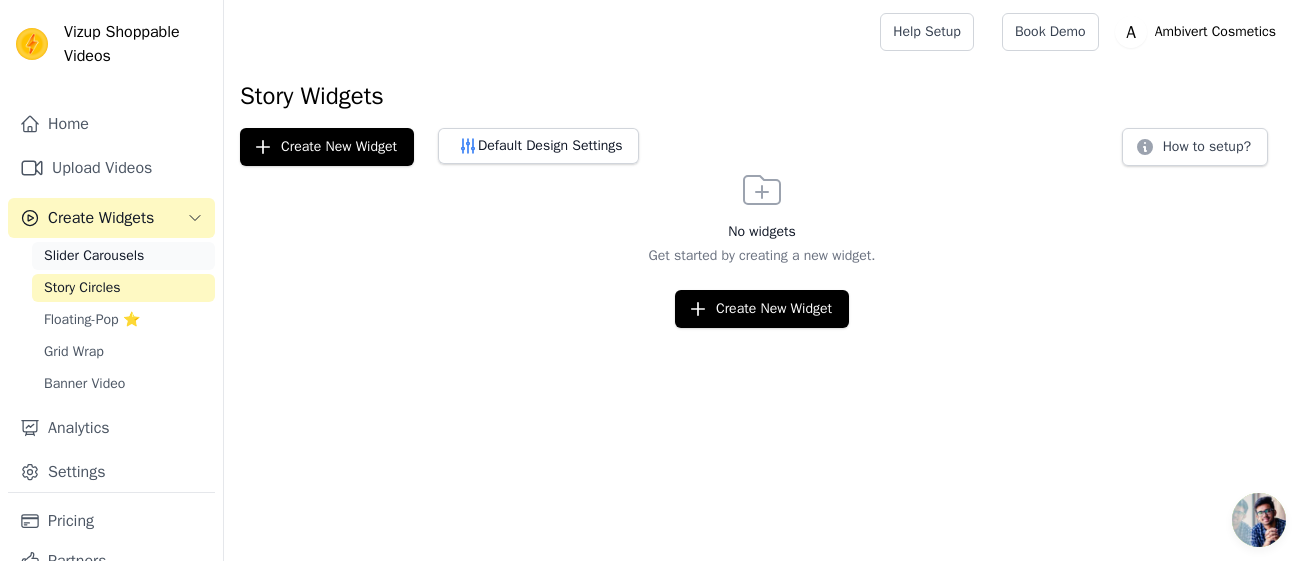 click on "Slider Carousels" at bounding box center [94, 256] 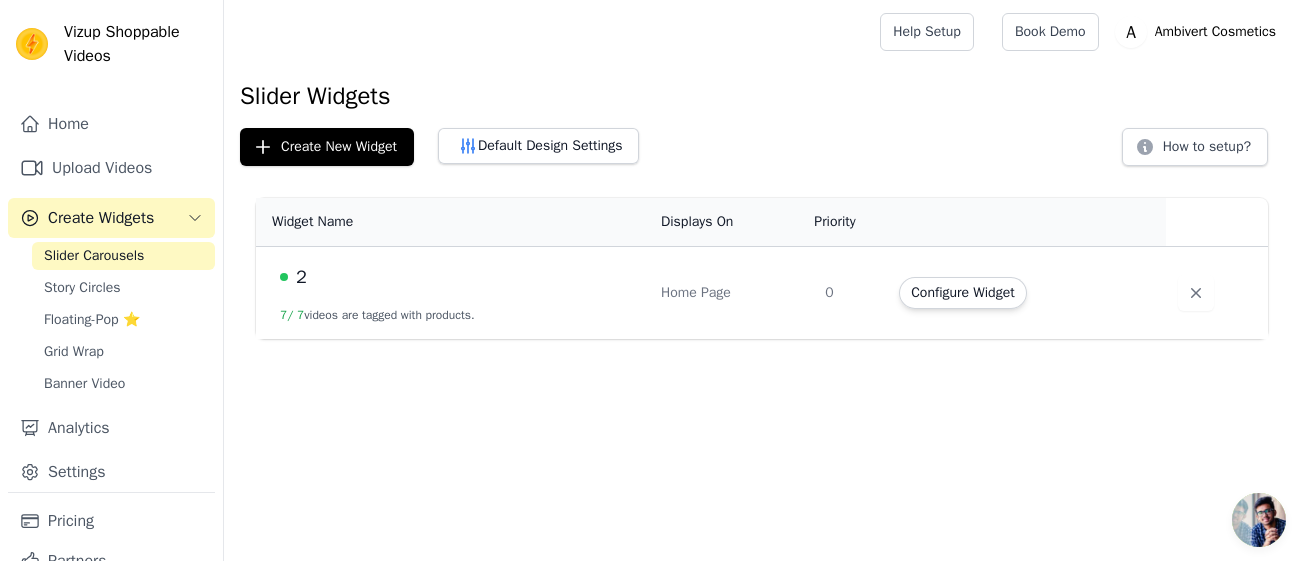 click on "2" at bounding box center [301, 277] 